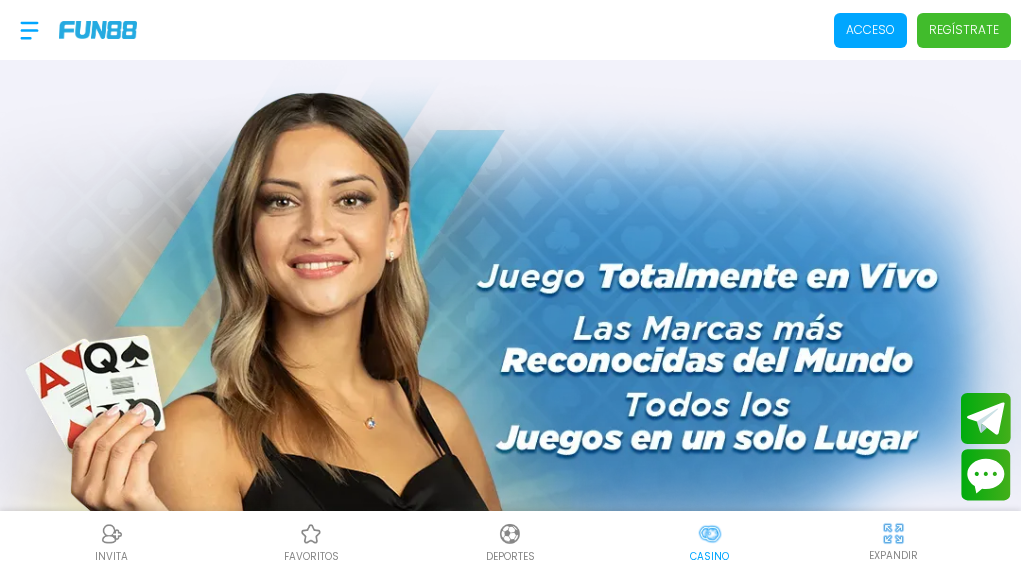 scroll, scrollTop: 0, scrollLeft: 0, axis: both 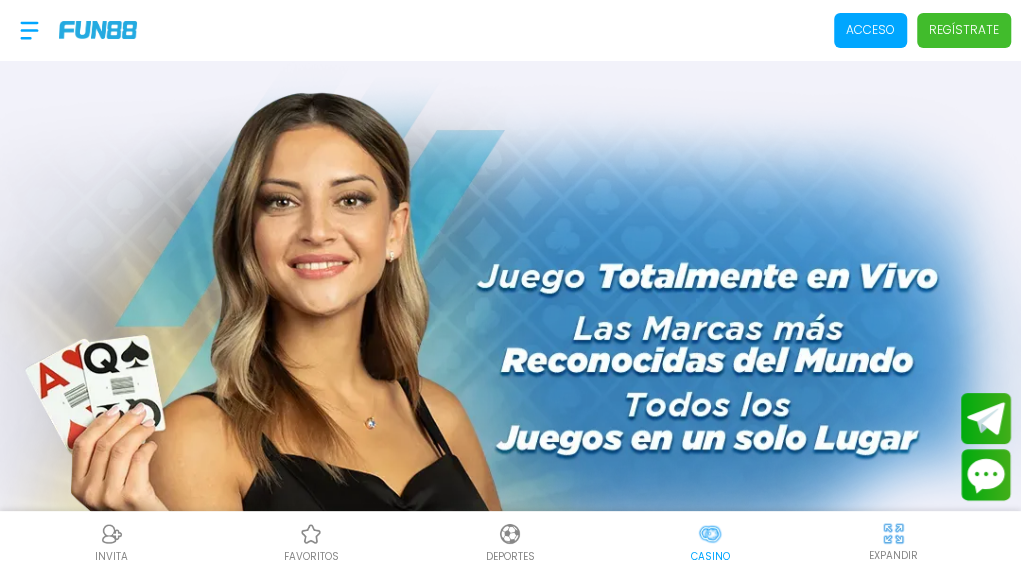 click on "Regístrate" at bounding box center (964, 30) 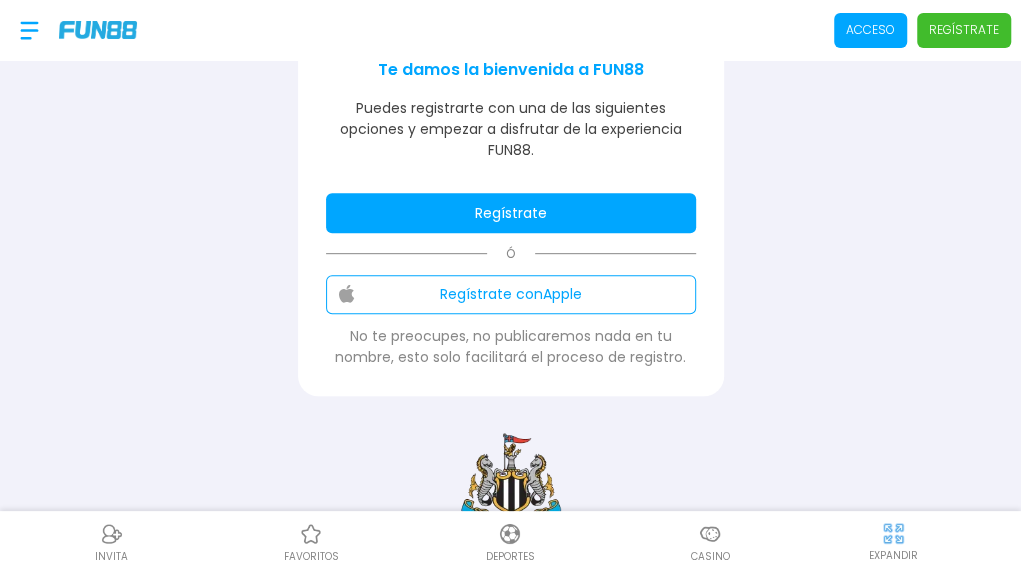scroll, scrollTop: 400, scrollLeft: 0, axis: vertical 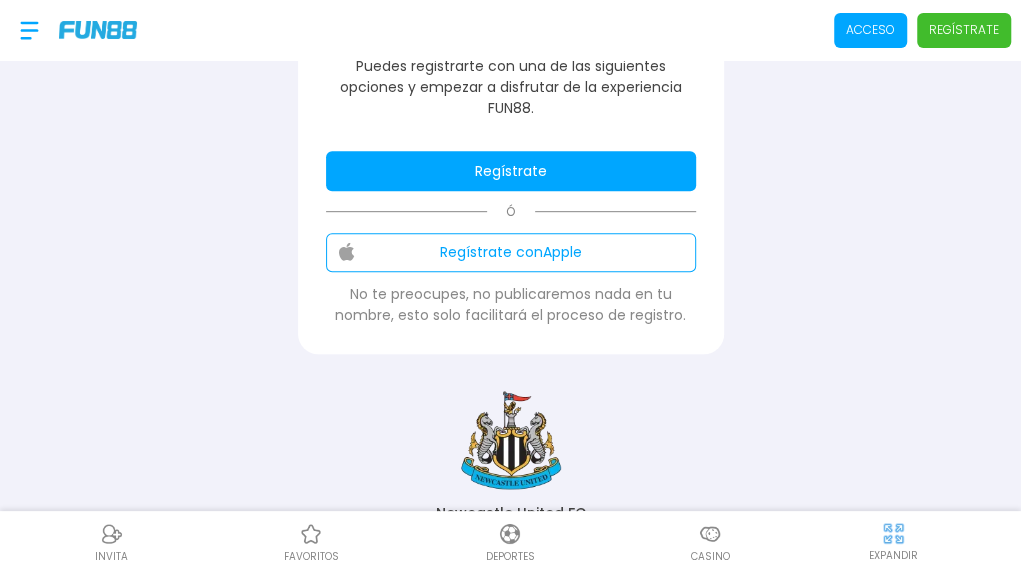 click on "Regístrate" at bounding box center [511, 171] 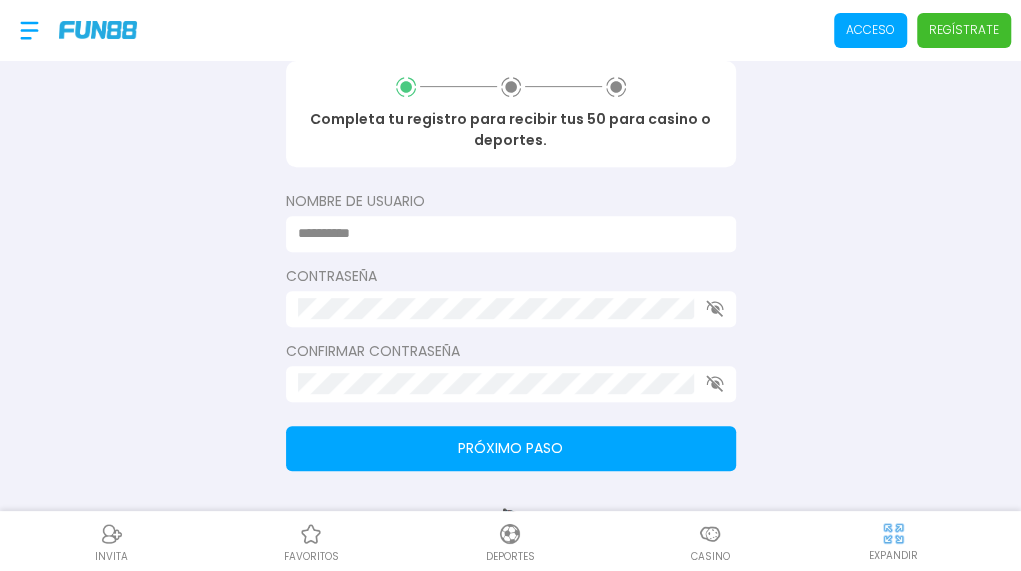 scroll, scrollTop: 300, scrollLeft: 0, axis: vertical 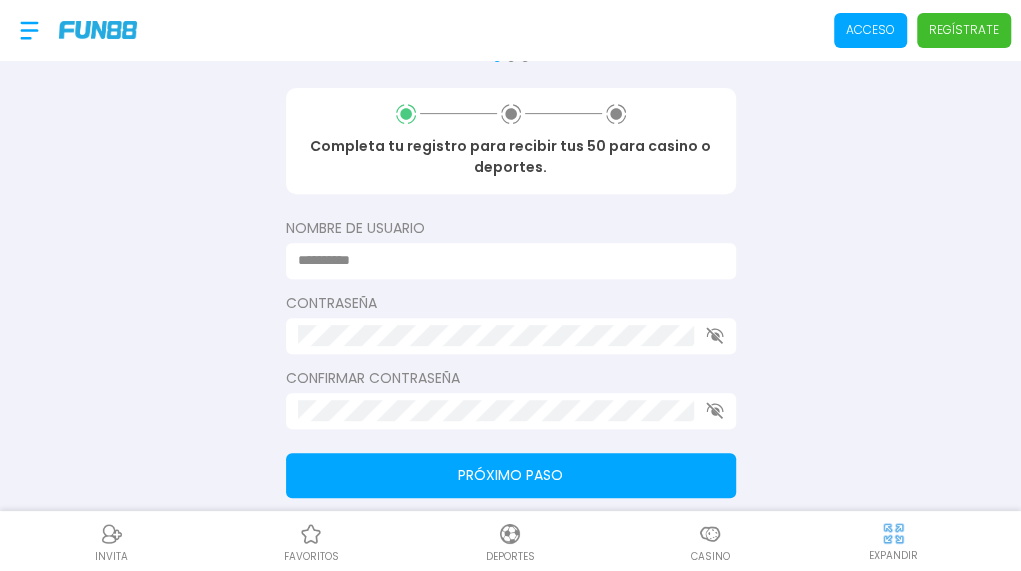 click at bounding box center (505, 260) 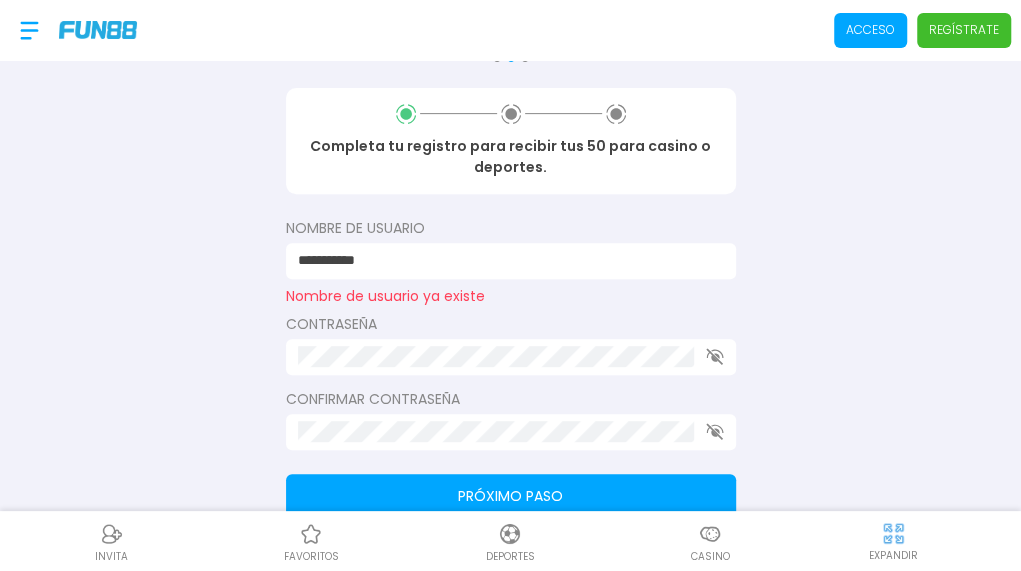 drag, startPoint x: 931, startPoint y: 384, endPoint x: 858, endPoint y: 367, distance: 74.953316 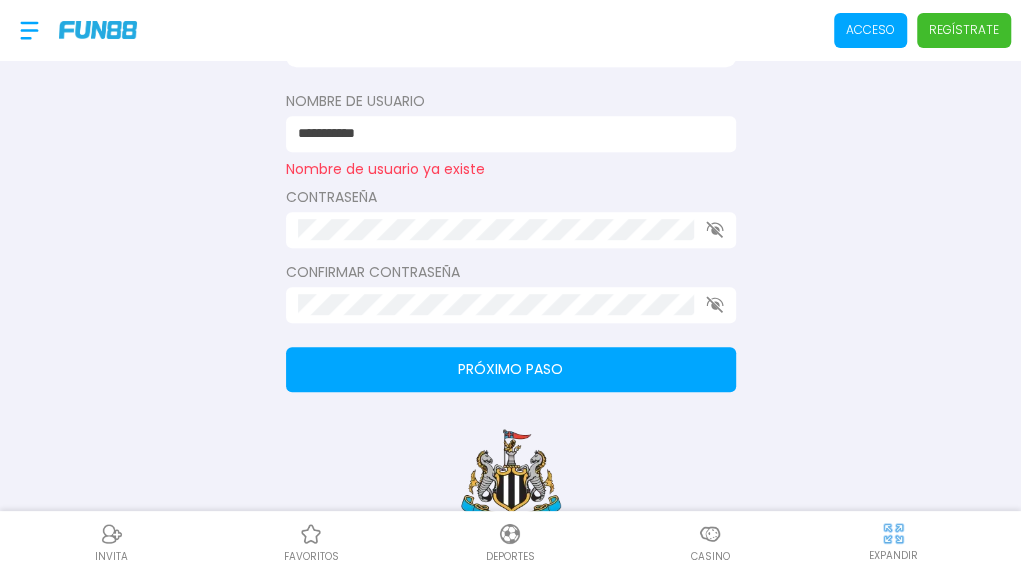 scroll, scrollTop: 400, scrollLeft: 0, axis: vertical 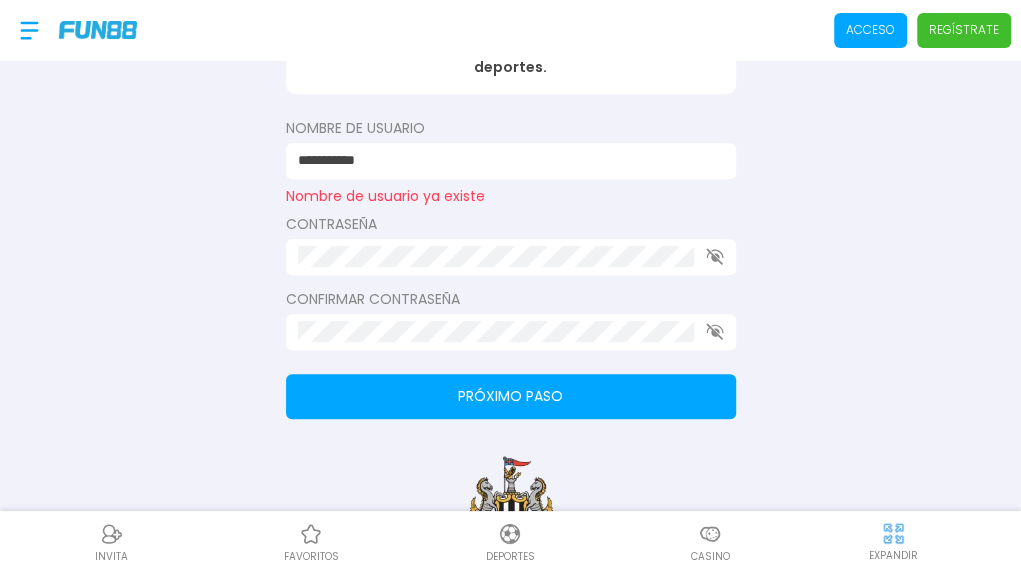 drag, startPoint x: 405, startPoint y: 162, endPoint x: 359, endPoint y: 166, distance: 46.173584 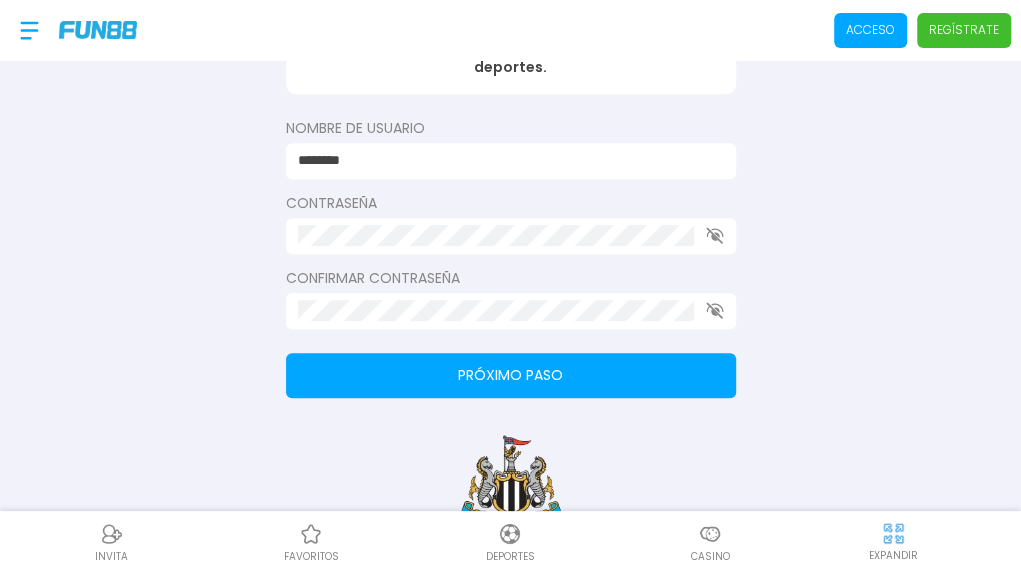type on "********" 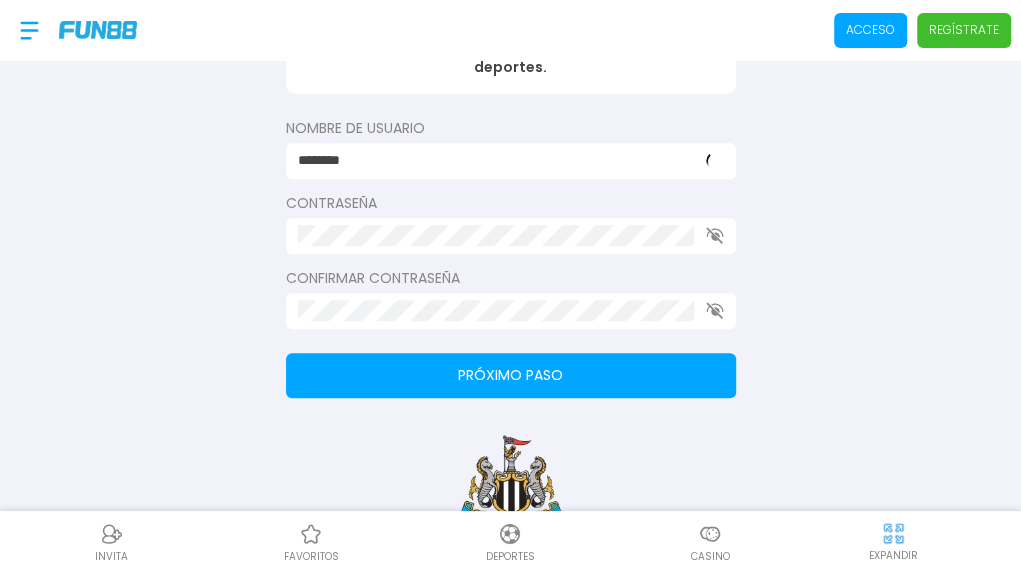 click on "Consulta términos y condiciones Consulta términos y condiciones Consulta términos y condiciones Completa tu registro para recibir tus 50 para casino o deportes. Nombre de usuario ******** Contraseña Confirmar contraseña Próximo paso Newcastle United FC" at bounding box center (510, 84) 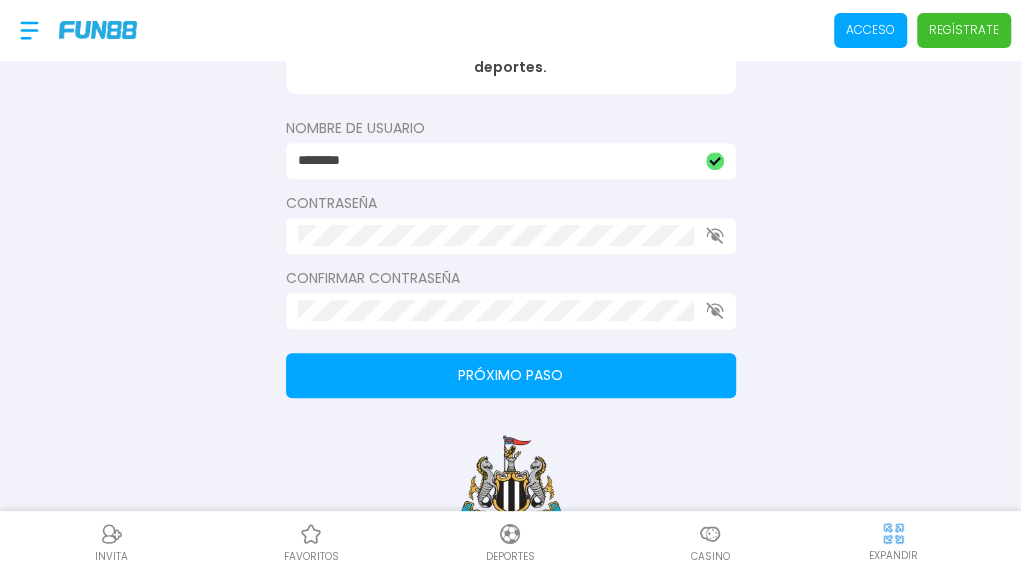 click on "Próximo paso" at bounding box center (511, 375) 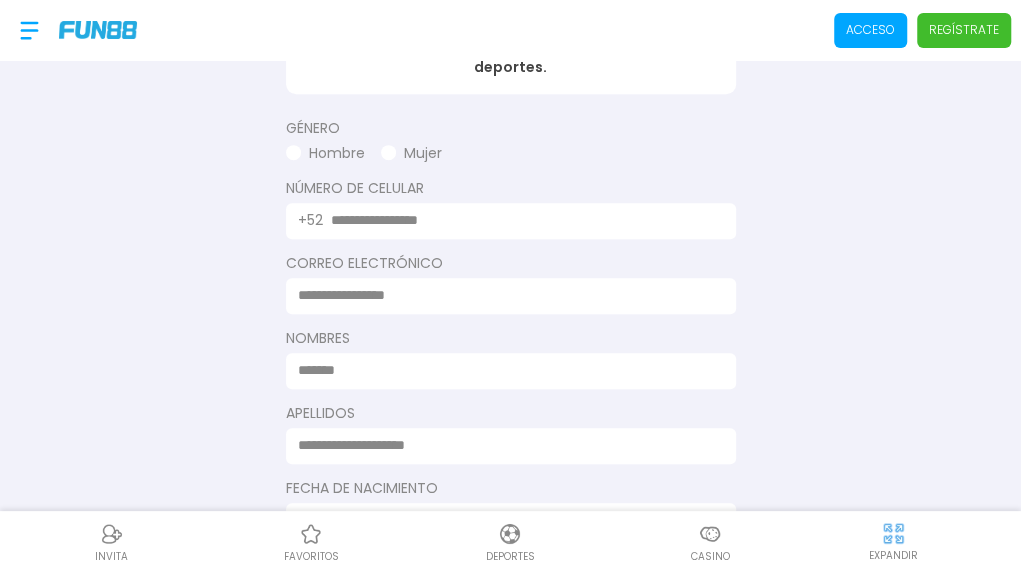 scroll, scrollTop: 300, scrollLeft: 0, axis: vertical 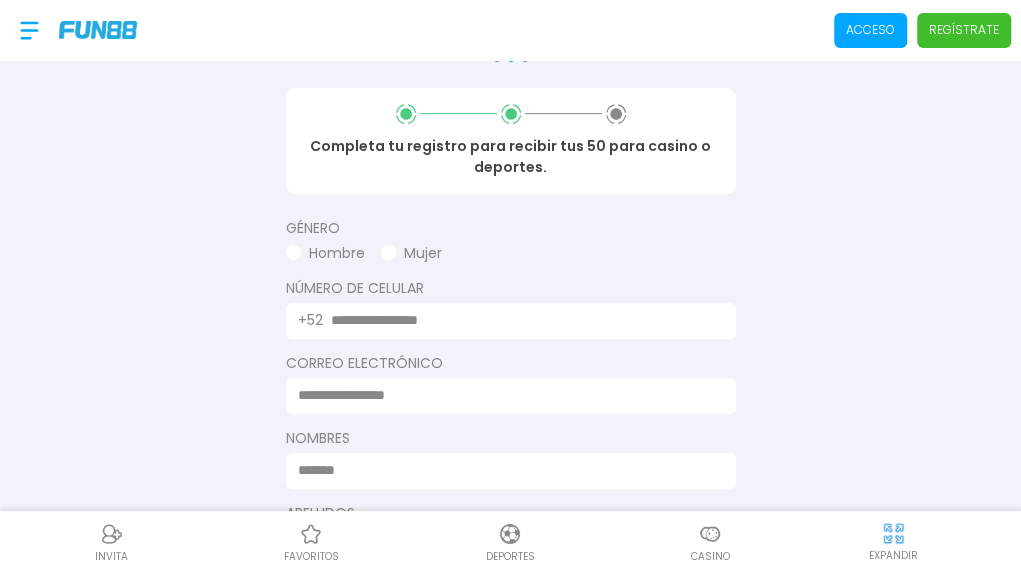 click on "Hombre" at bounding box center (325, 253) 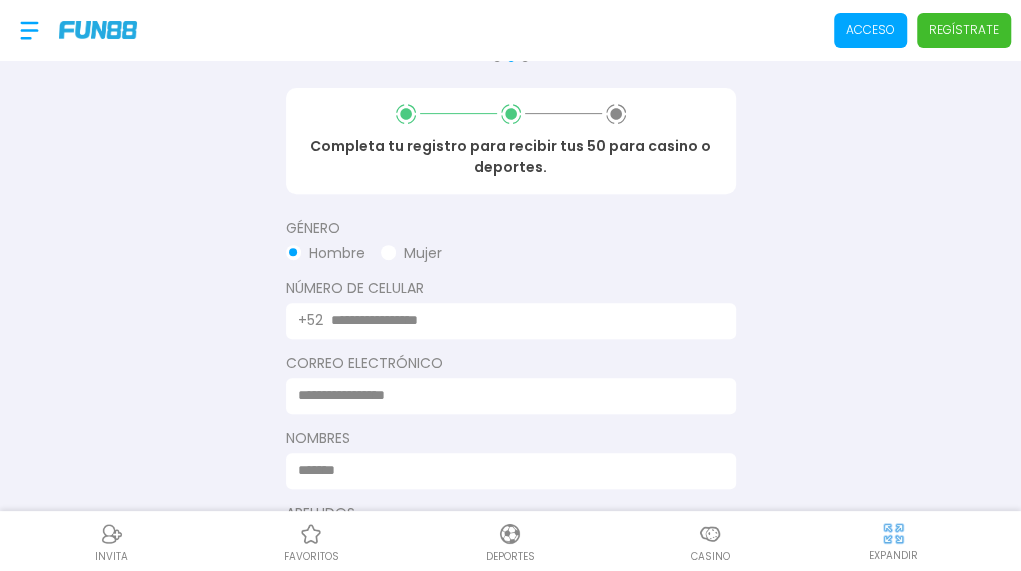 click at bounding box center [521, 320] 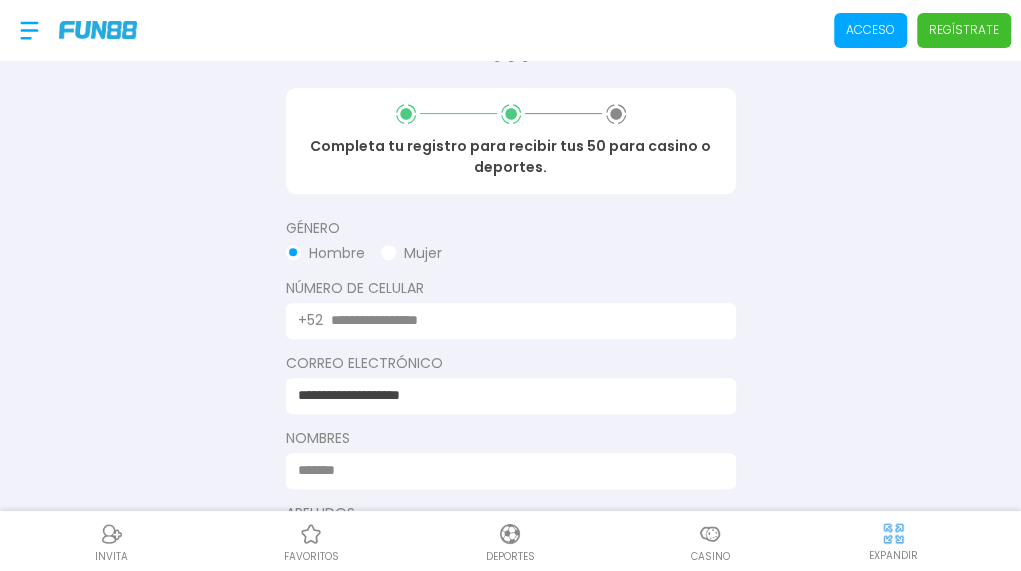 type on "**********" 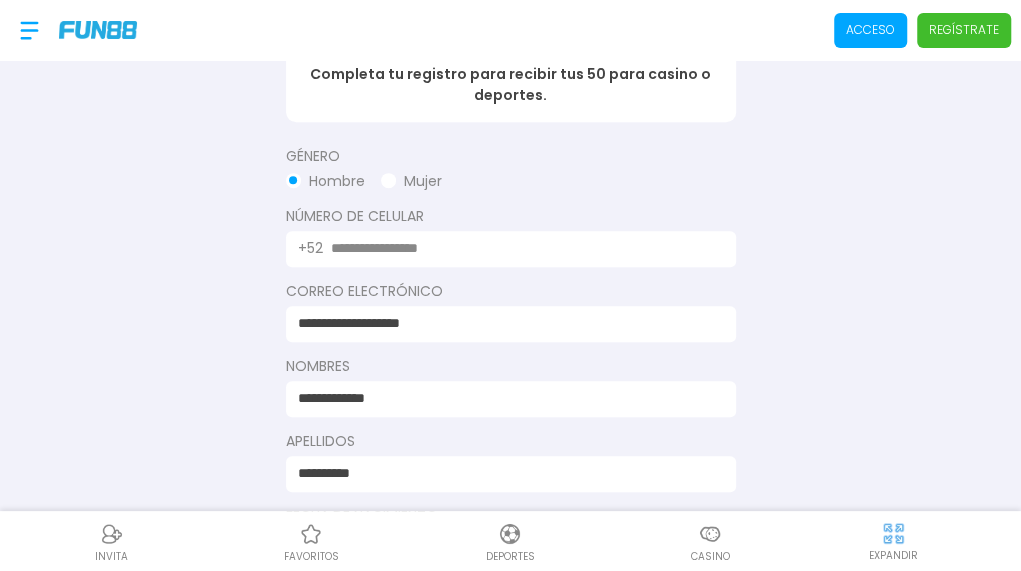 scroll, scrollTop: 400, scrollLeft: 0, axis: vertical 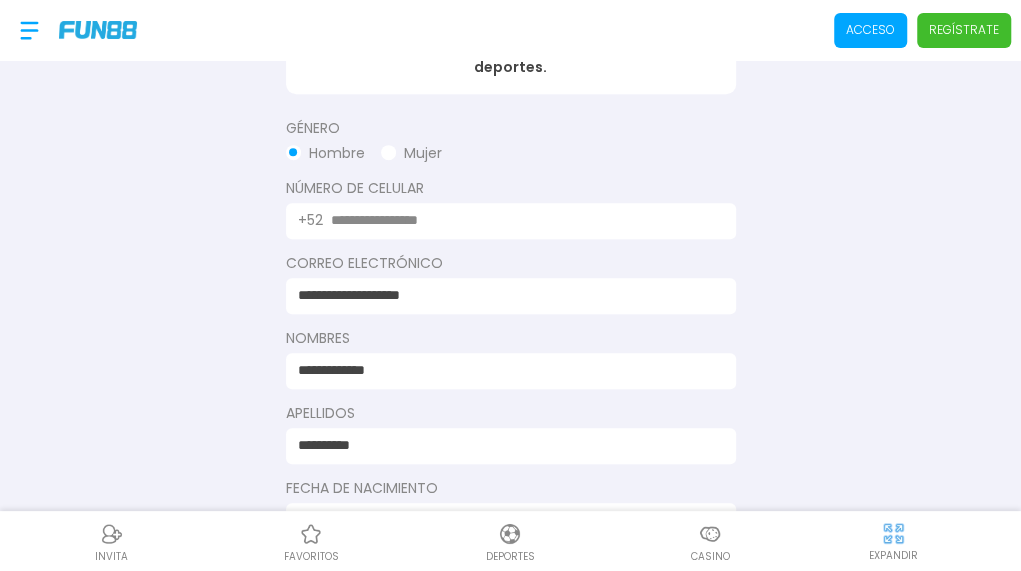 click at bounding box center (521, 220) 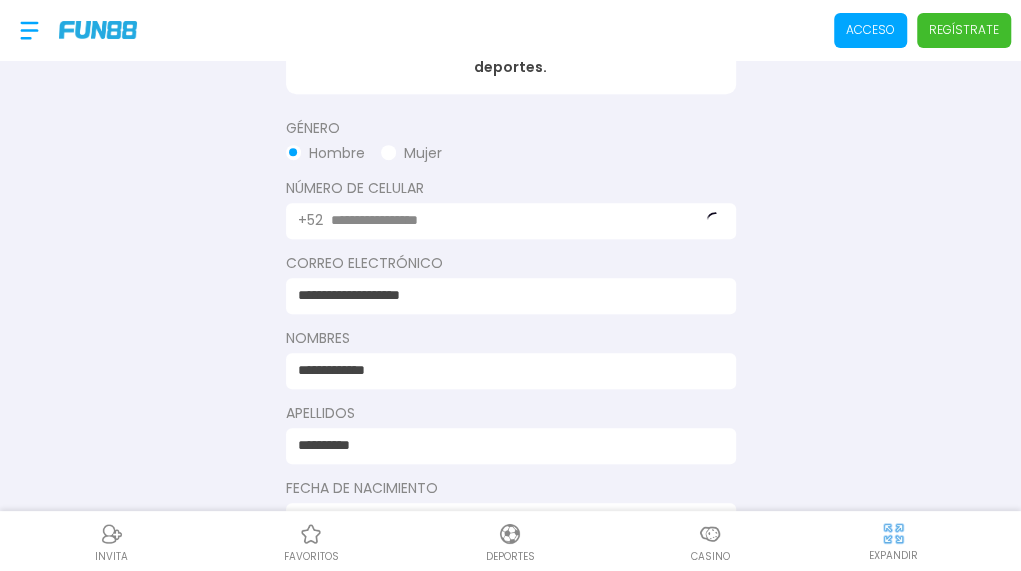 click on "**********" at bounding box center (505, 370) 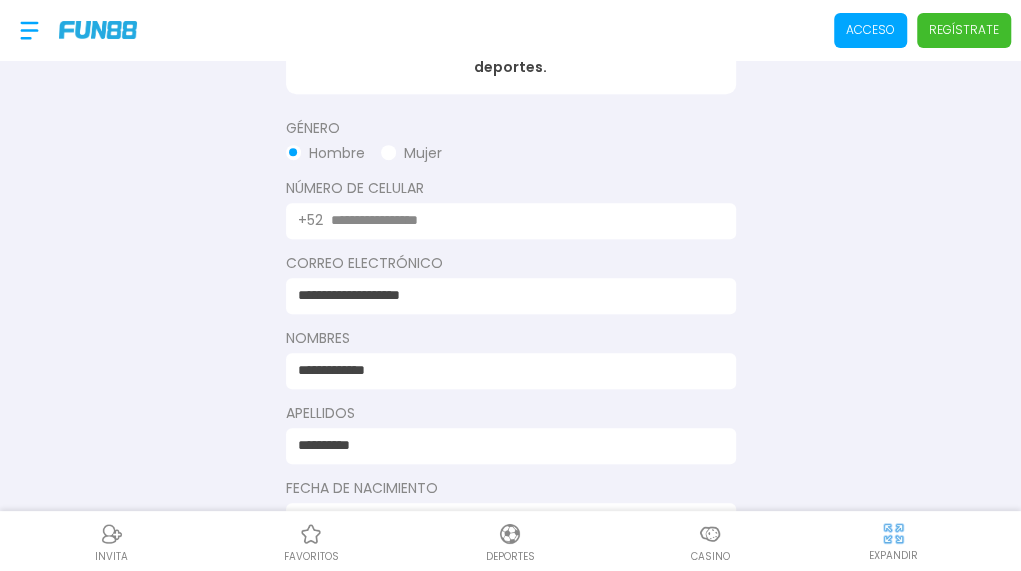 click on "**********" at bounding box center [511, 446] 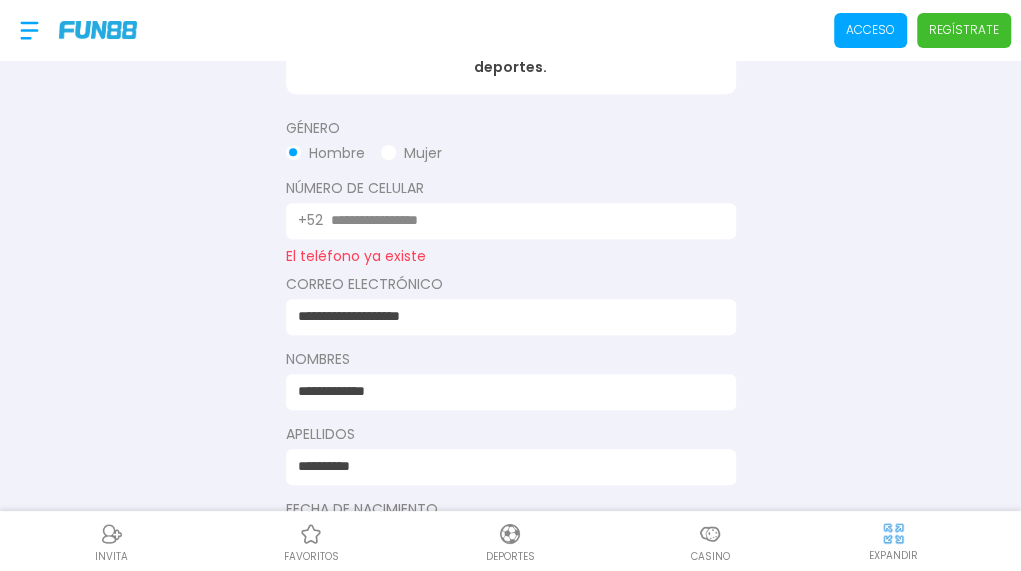 click on "**********" at bounding box center (521, 220) 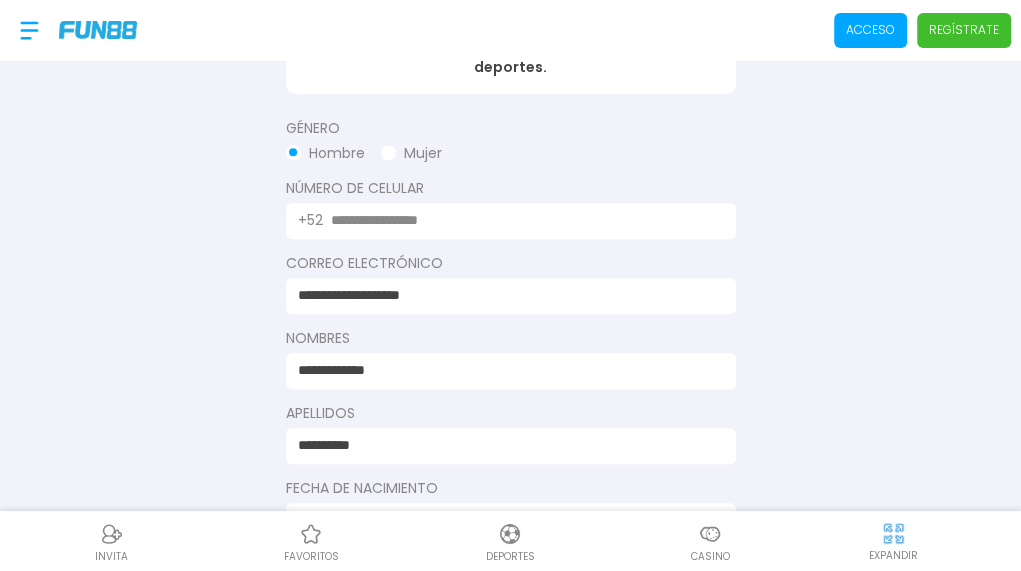 type on "**********" 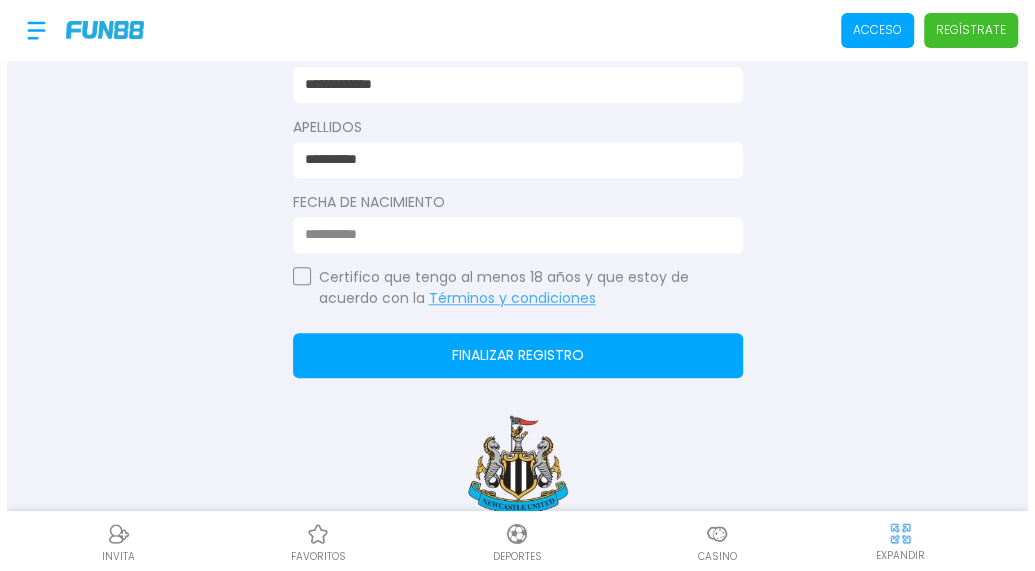 scroll, scrollTop: 1000, scrollLeft: 0, axis: vertical 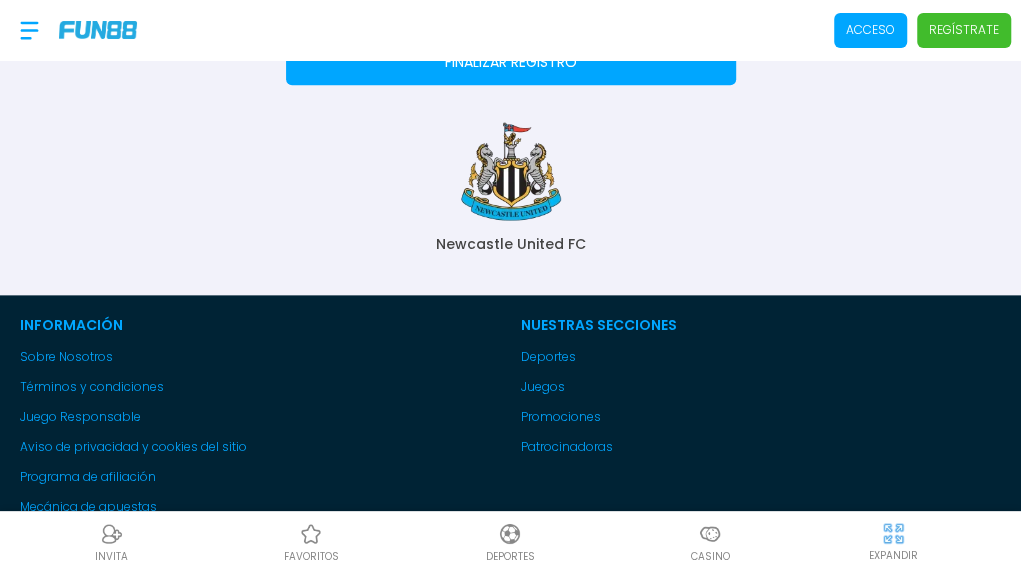 click on "Acceso" at bounding box center (870, 30) 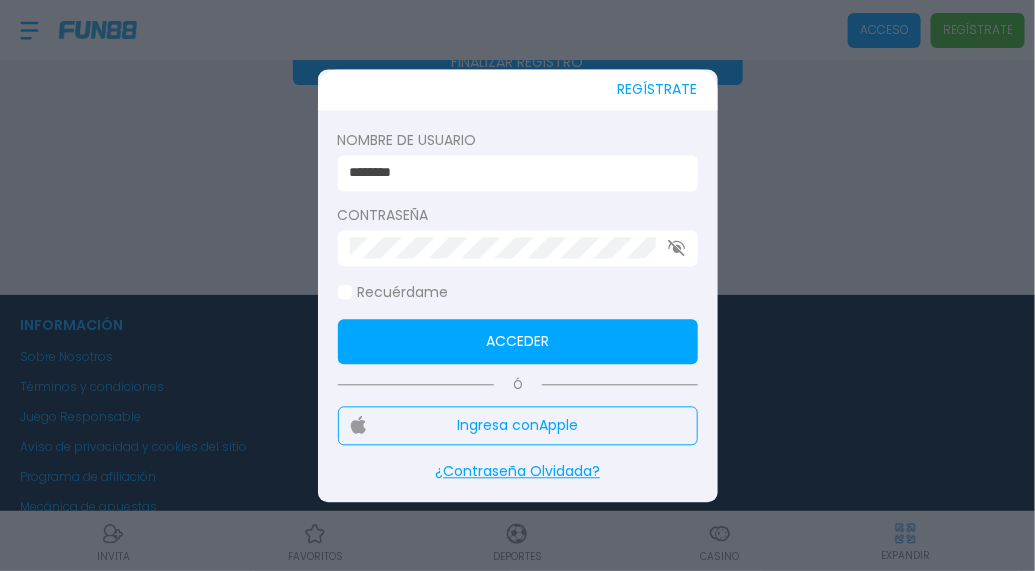 click on "********" at bounding box center [512, 173] 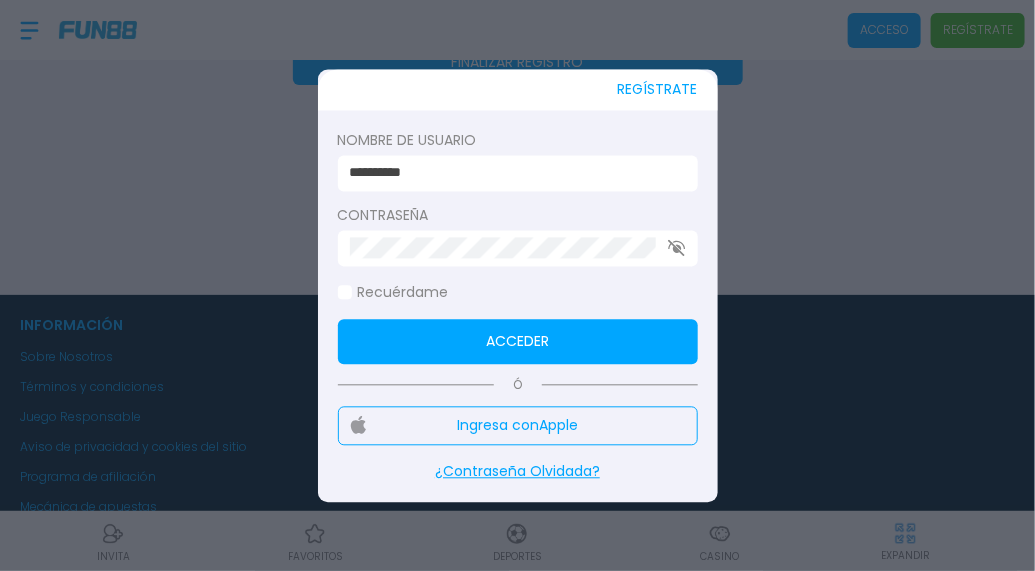 click on "**********" at bounding box center [512, 173] 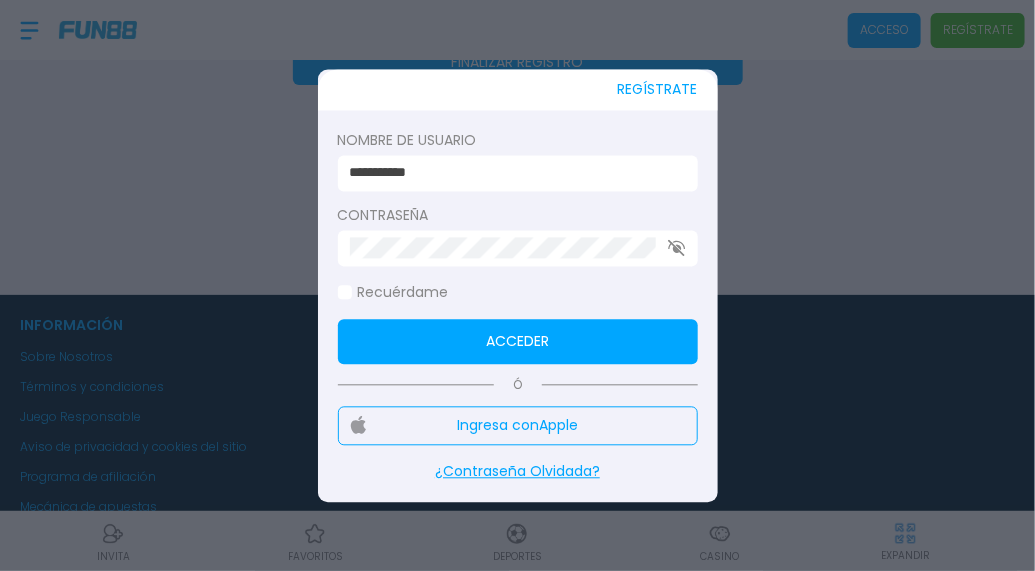 type on "**********" 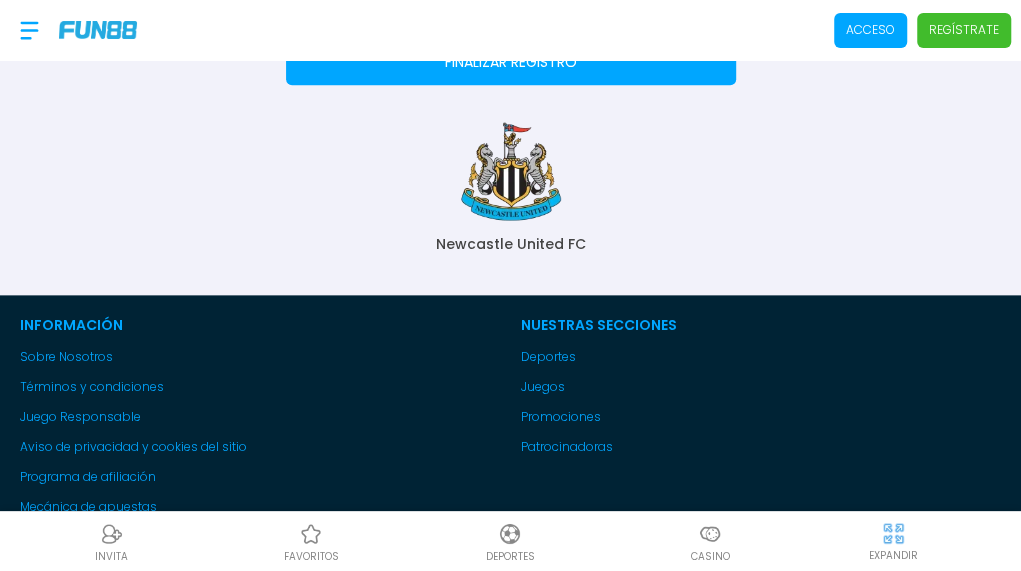 click on "Acceso" at bounding box center [870, 30] 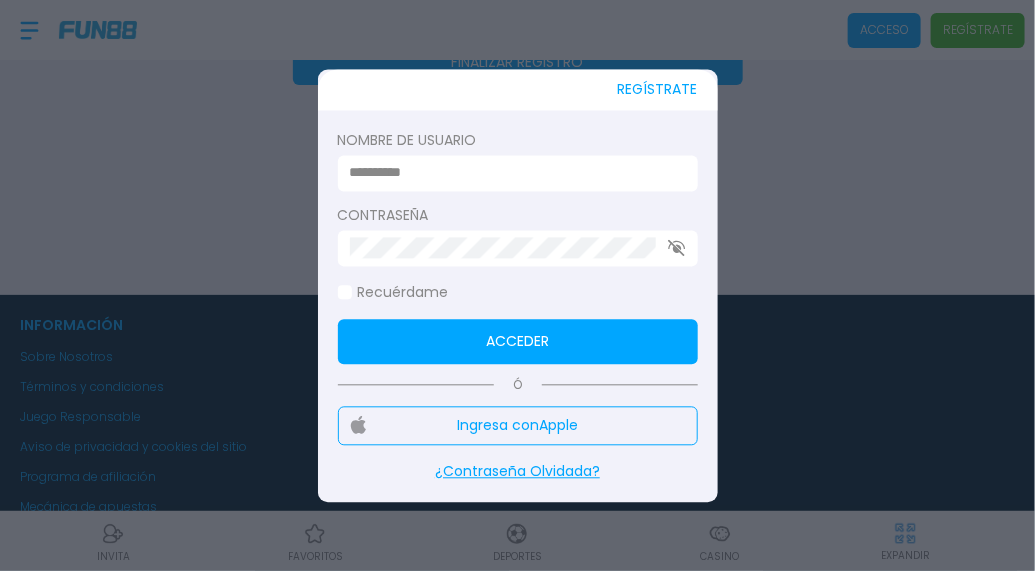 type on "**********" 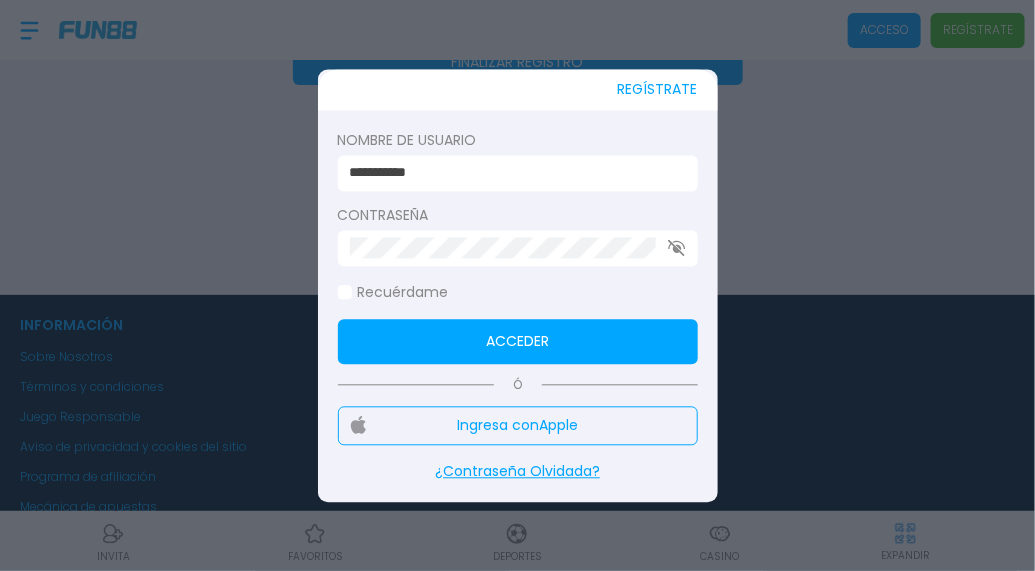 click on "Acceder" at bounding box center (518, 341) 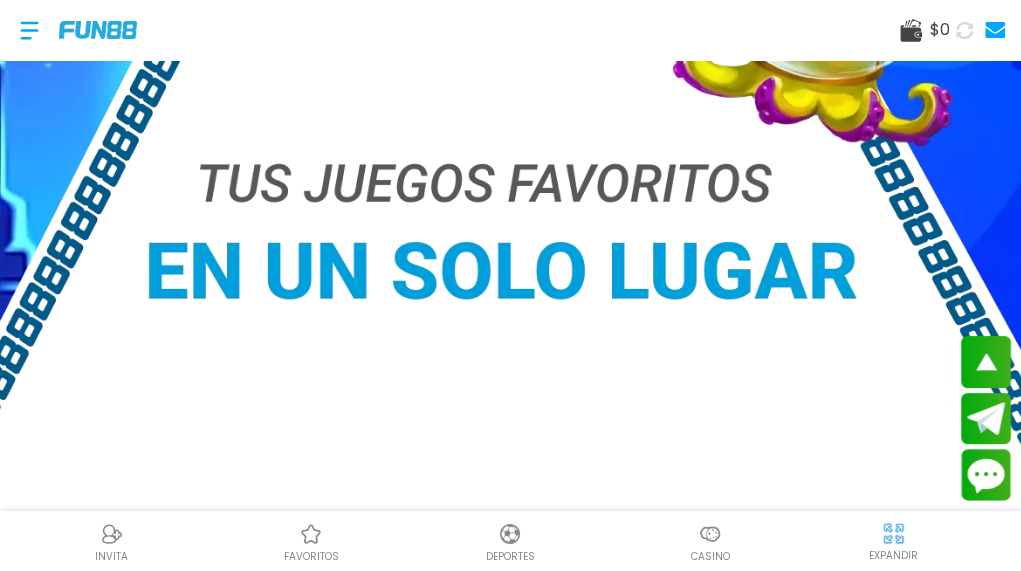 scroll, scrollTop: 899, scrollLeft: 0, axis: vertical 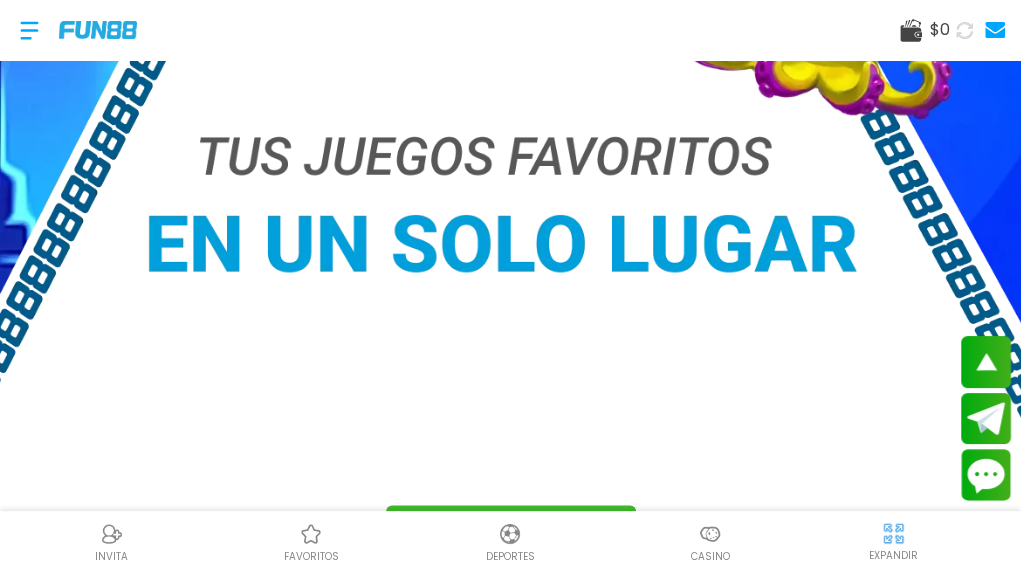 click on "Casino" at bounding box center [709, 541] 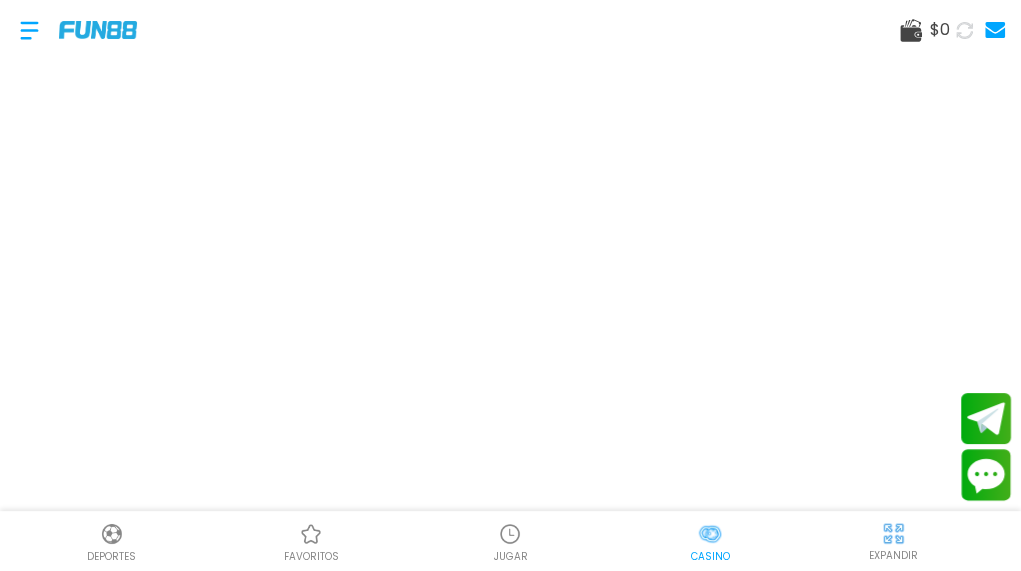 scroll, scrollTop: 0, scrollLeft: 0, axis: both 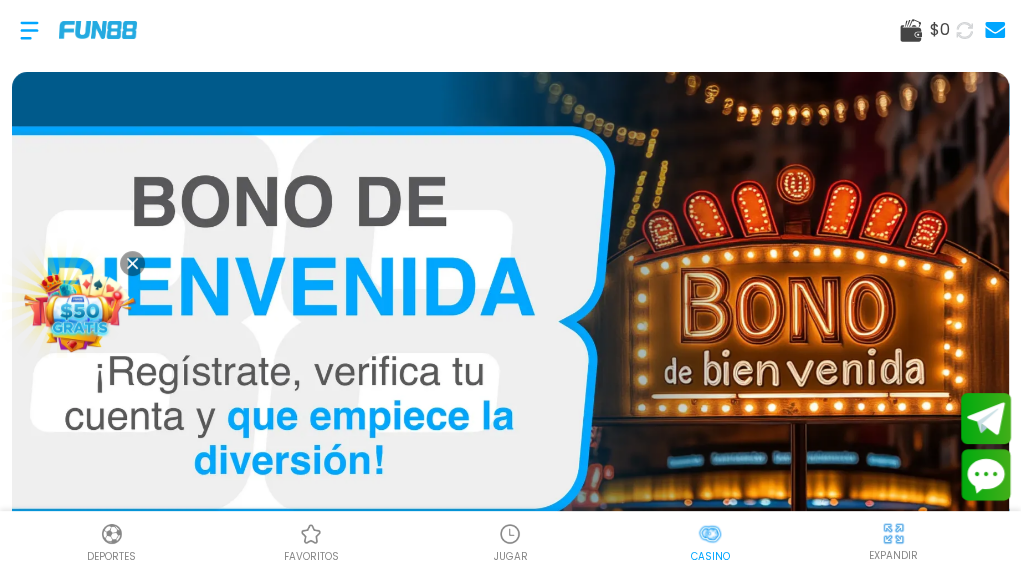 click at bounding box center [80, 311] 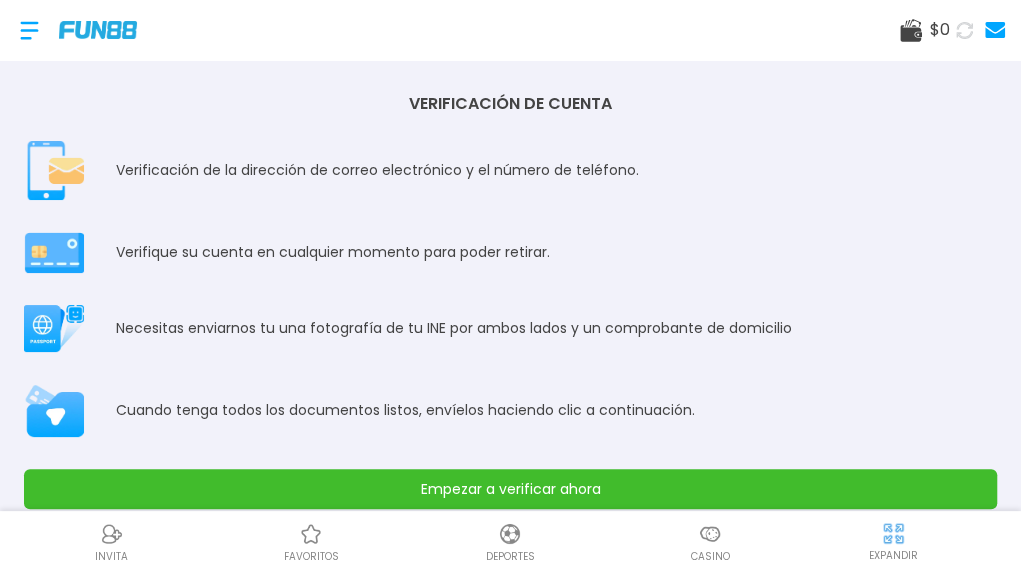 scroll, scrollTop: 60, scrollLeft: 0, axis: vertical 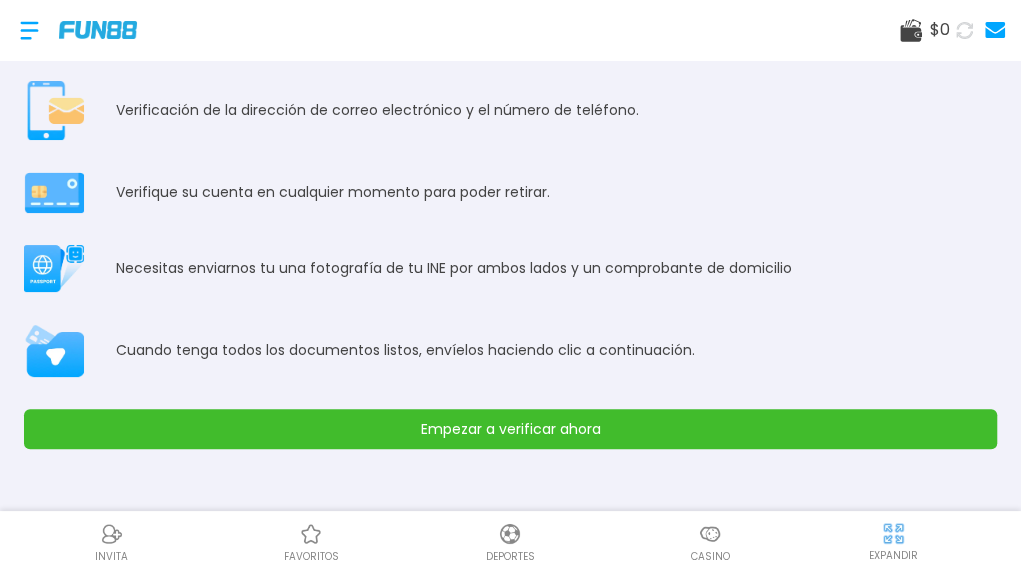 click on "Empezar a verificar ahora" at bounding box center [510, 429] 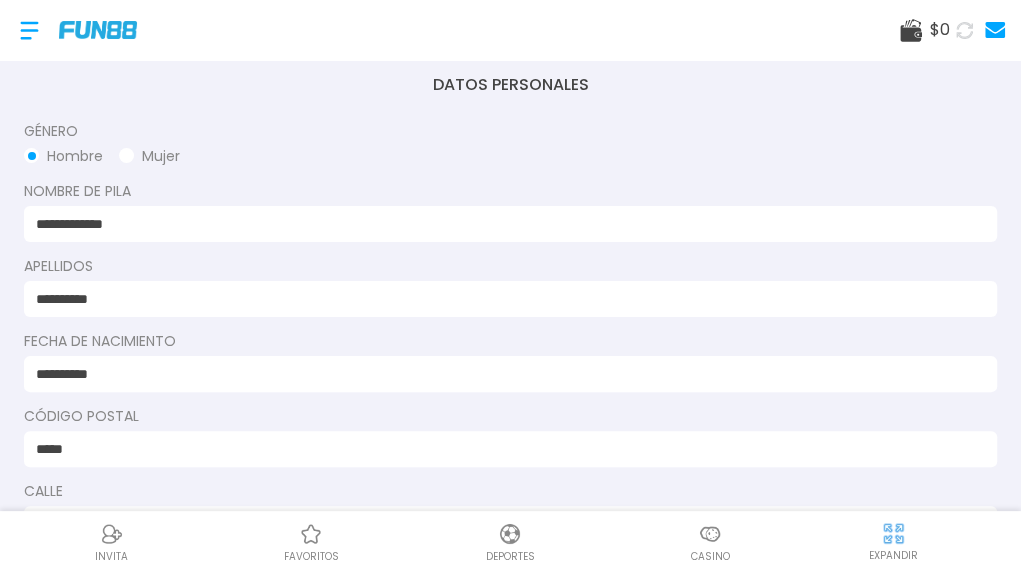 scroll, scrollTop: 99, scrollLeft: 0, axis: vertical 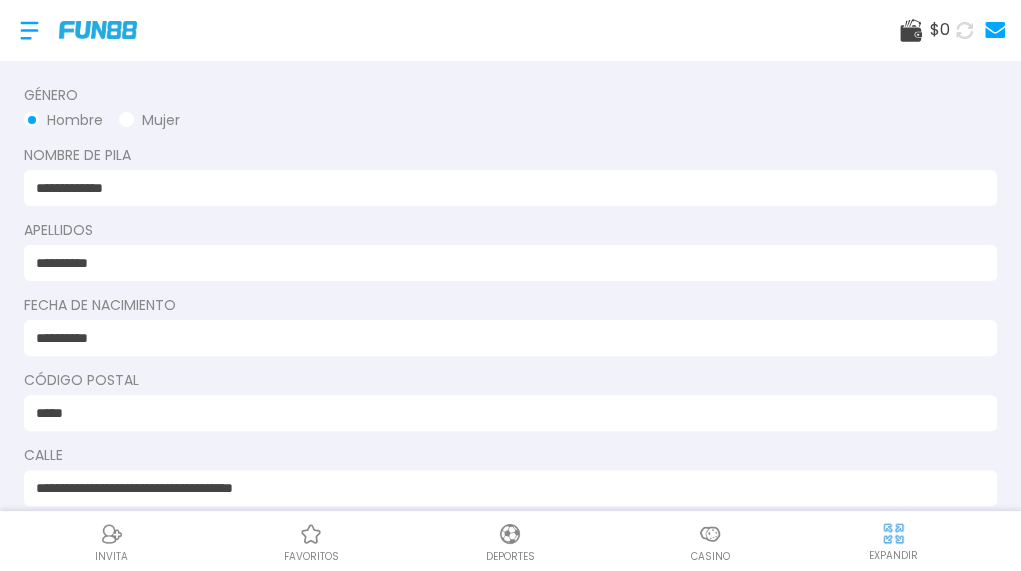 click on "**********" at bounding box center [504, 263] 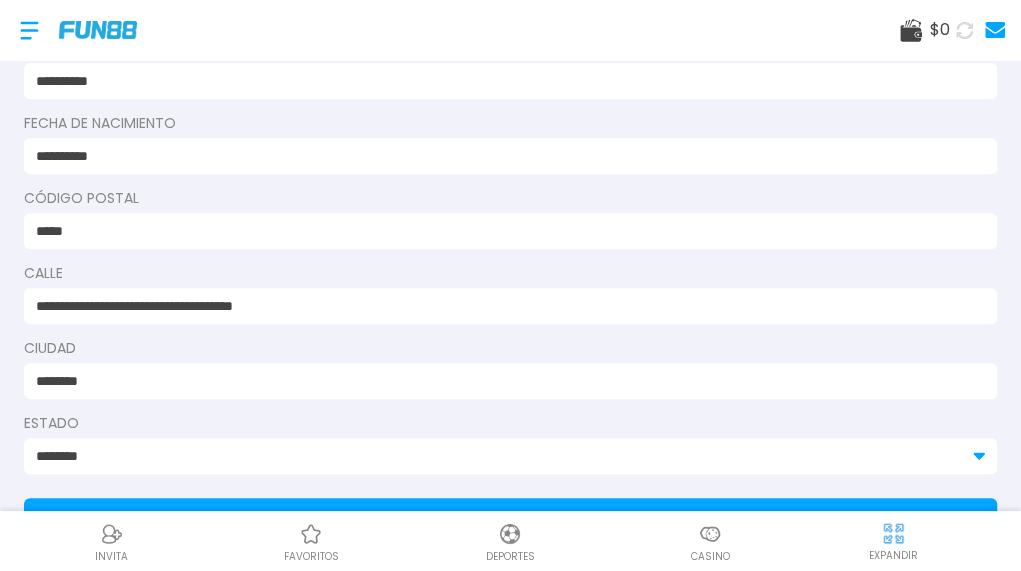 scroll, scrollTop: 300, scrollLeft: 0, axis: vertical 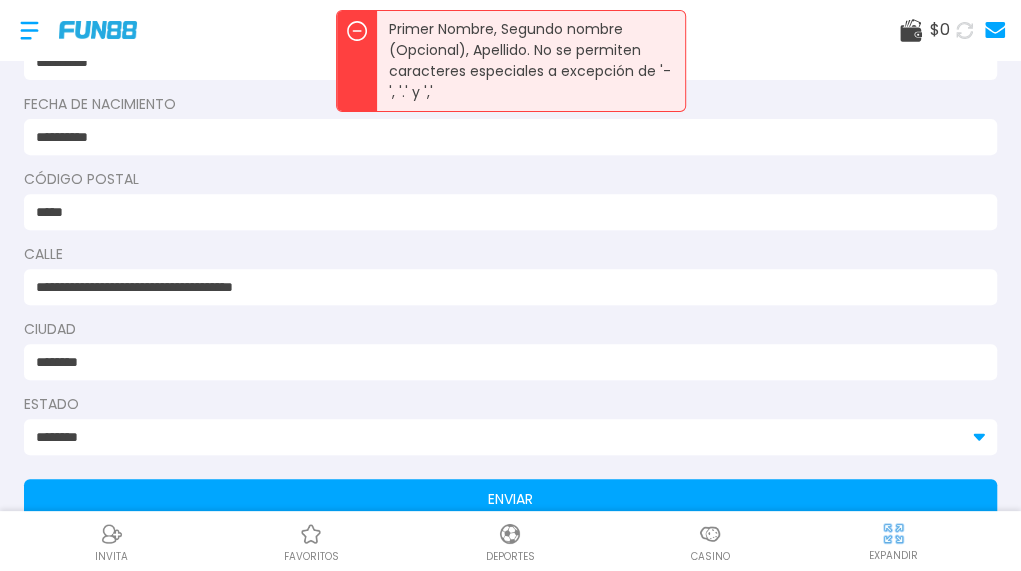 drag, startPoint x: 377, startPoint y: 280, endPoint x: 209, endPoint y: 287, distance: 168.14577 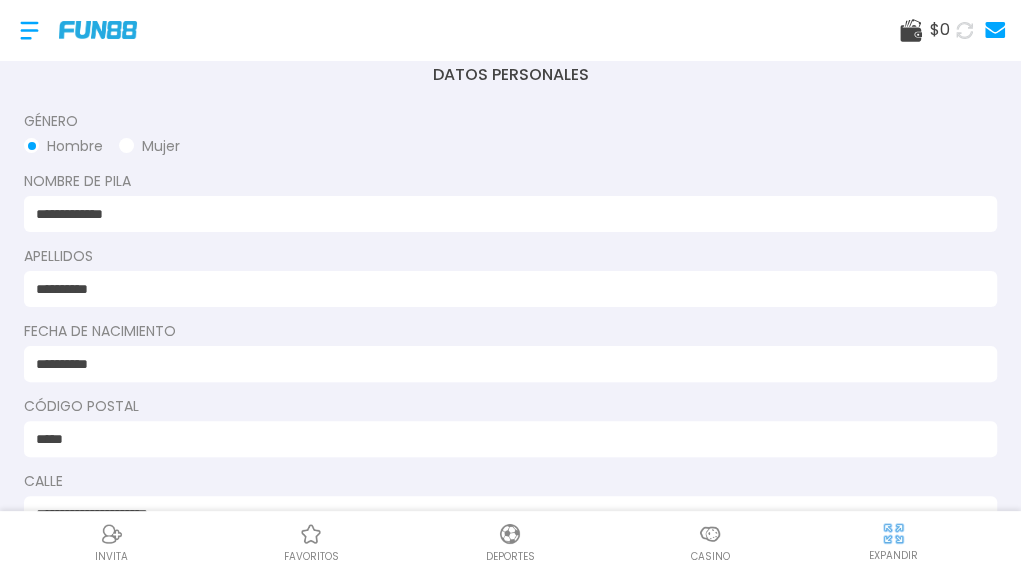 scroll, scrollTop: 0, scrollLeft: 0, axis: both 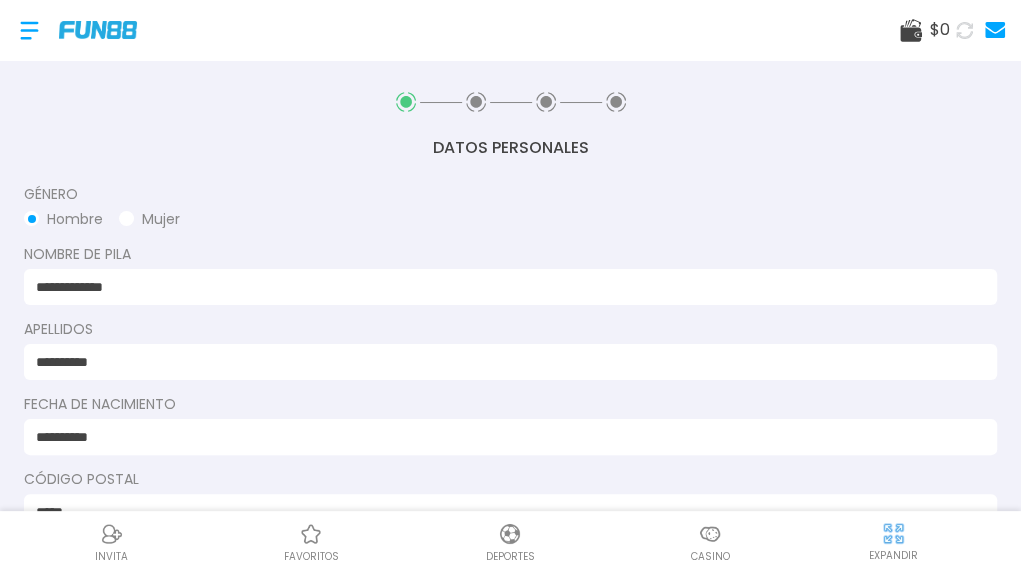 type on "**********" 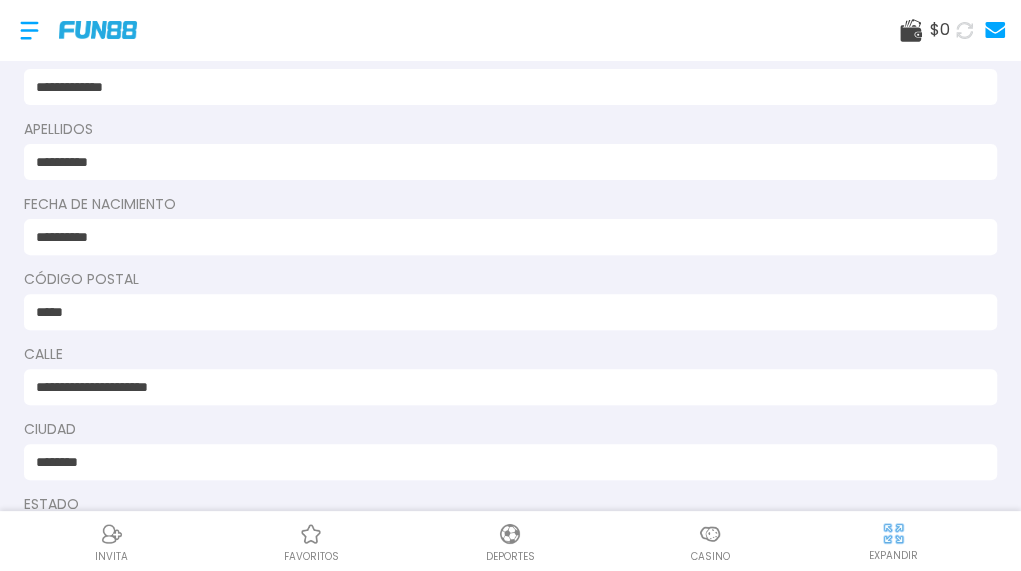 scroll, scrollTop: 339, scrollLeft: 0, axis: vertical 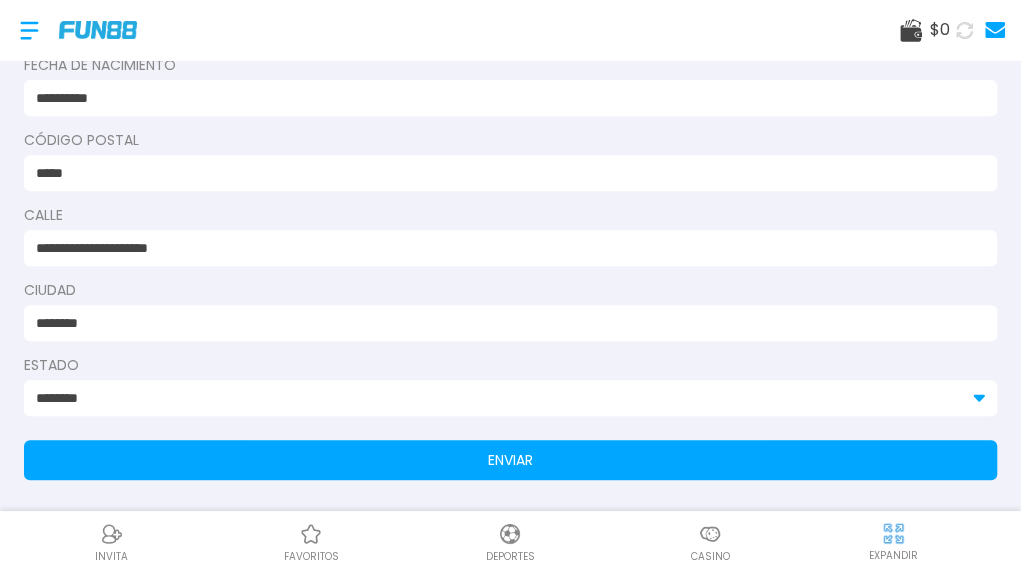 type on "**********" 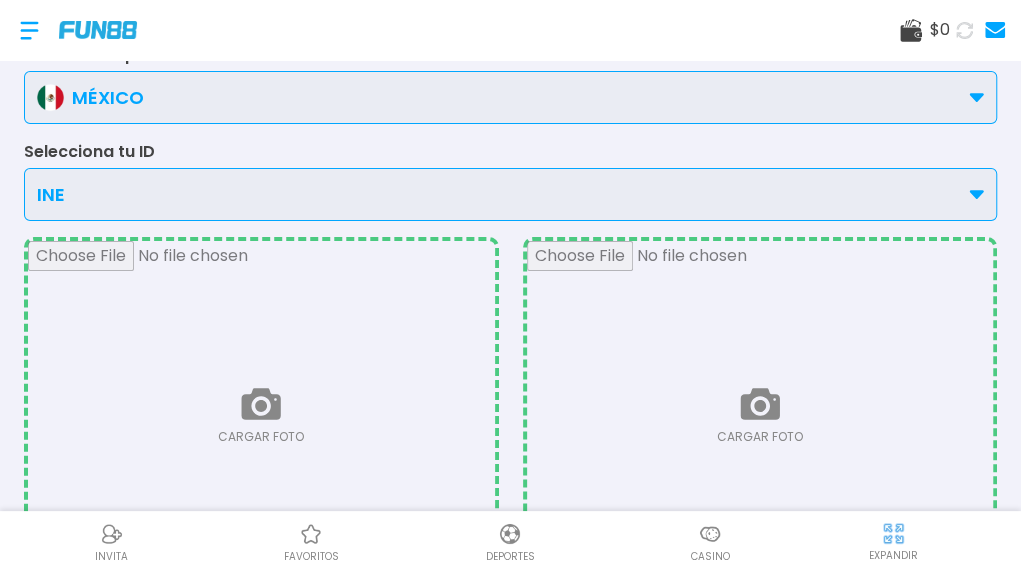 scroll, scrollTop: 200, scrollLeft: 0, axis: vertical 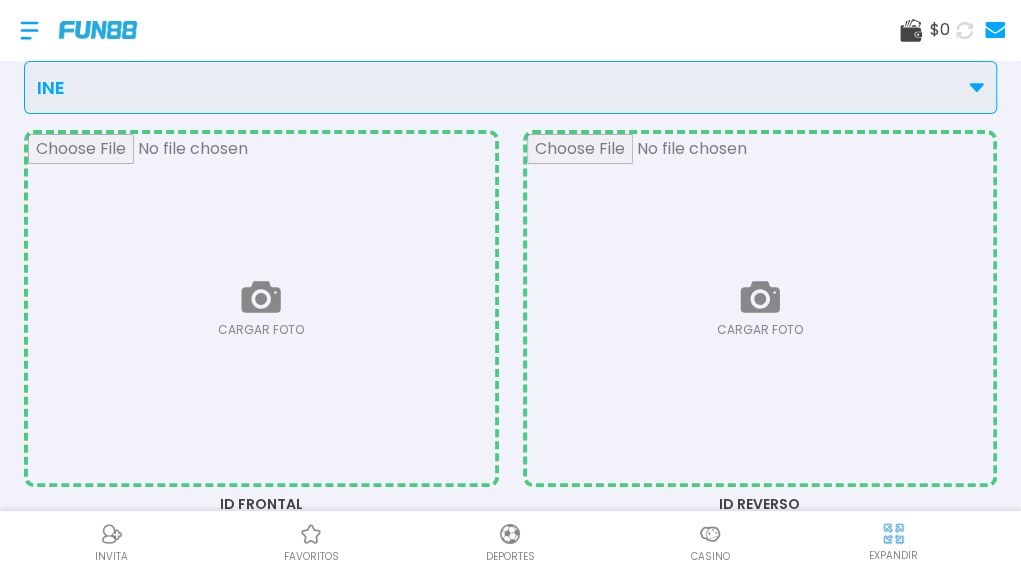 click at bounding box center (261, 308) 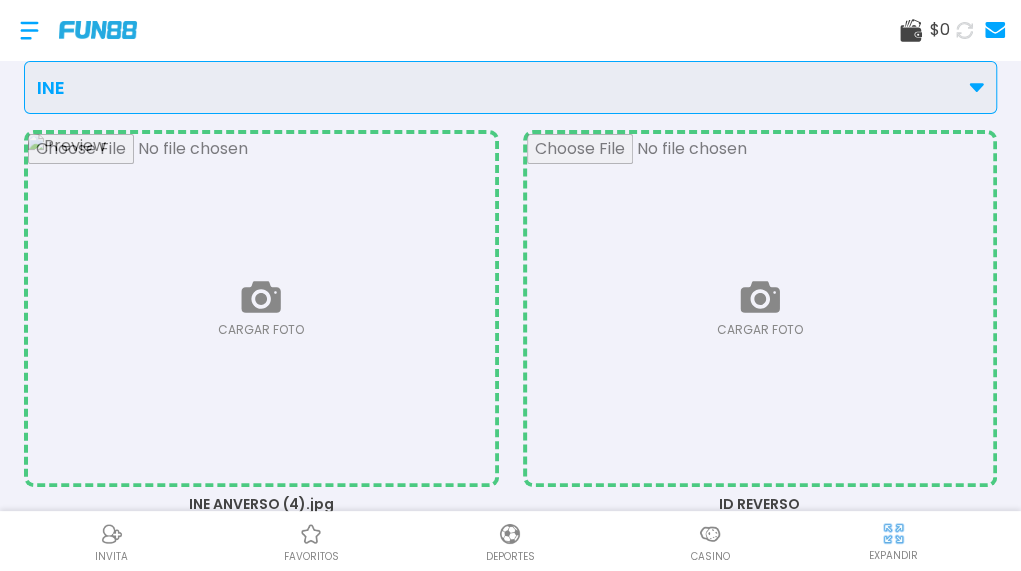 click at bounding box center (760, 308) 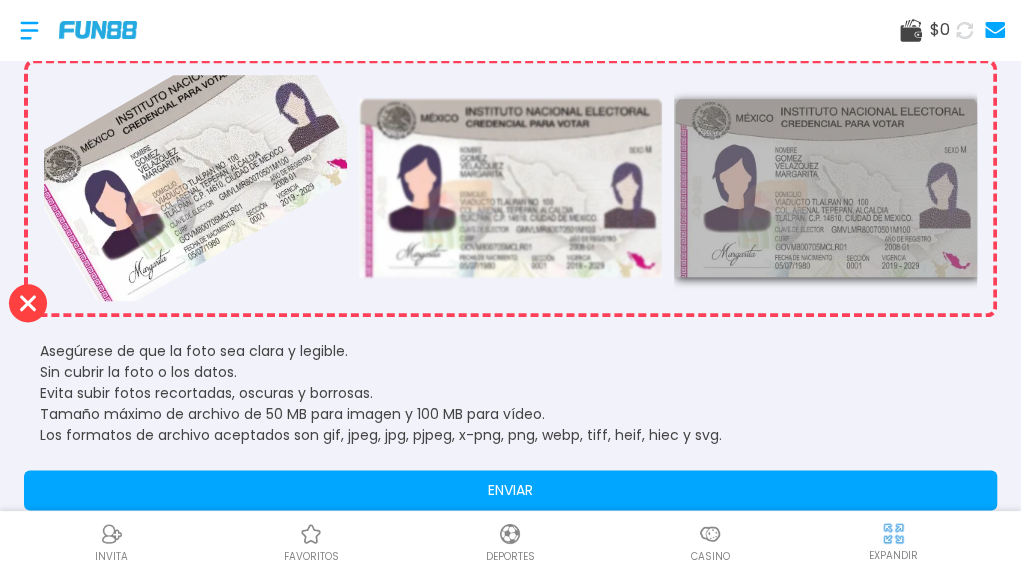 scroll, scrollTop: 963, scrollLeft: 0, axis: vertical 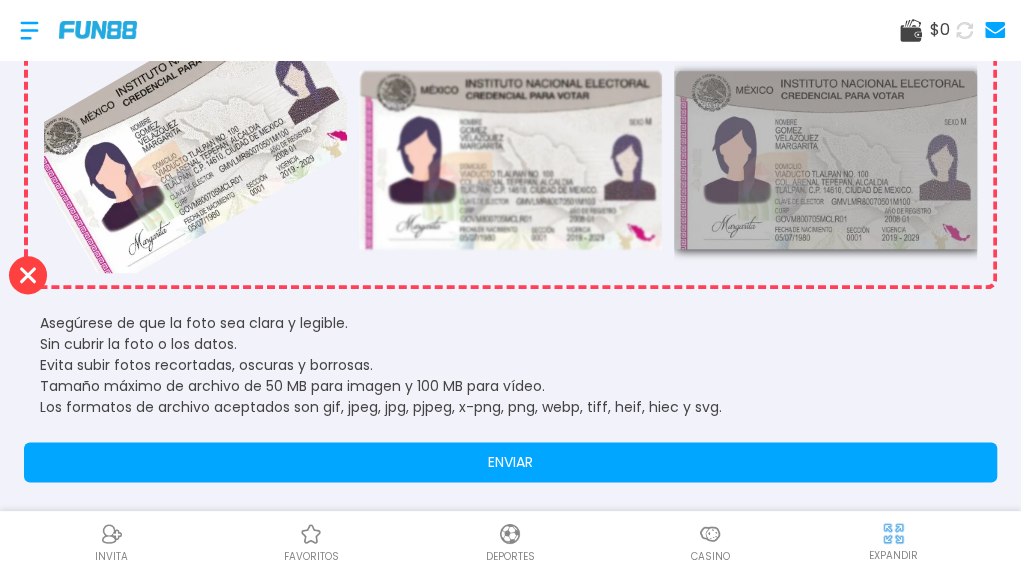 click on "ENVIAR" at bounding box center (510, 462) 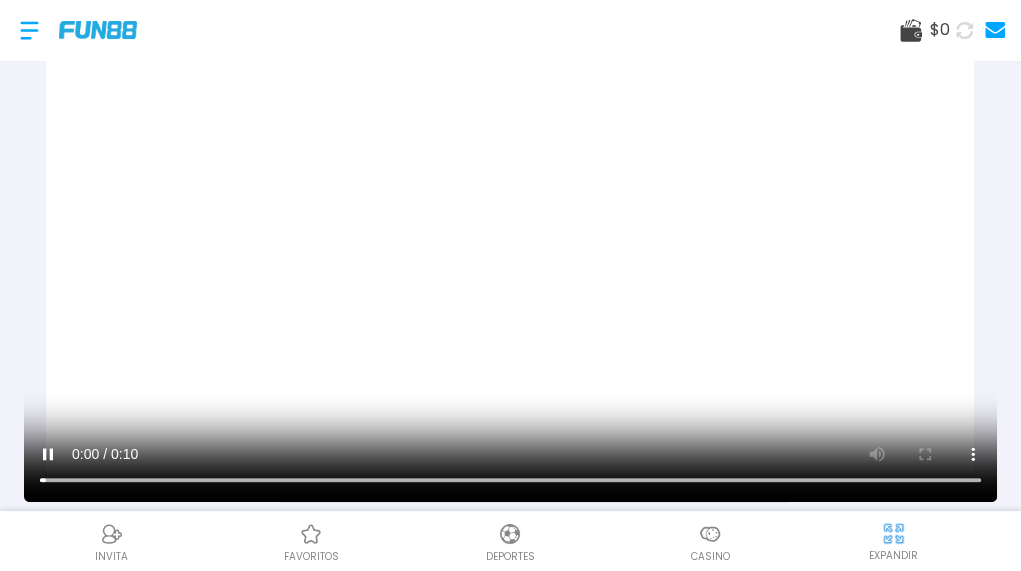 scroll, scrollTop: 700, scrollLeft: 0, axis: vertical 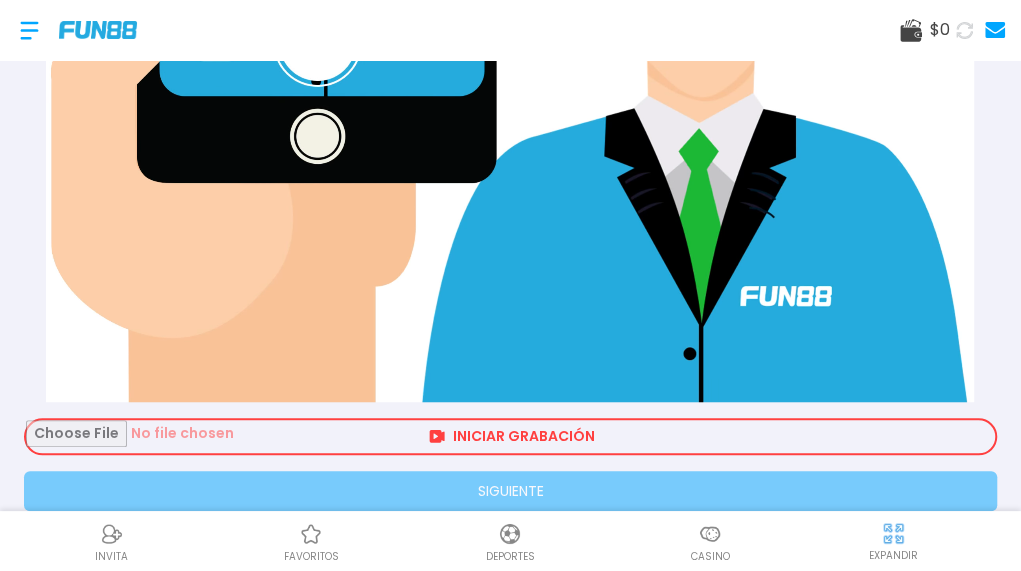 click at bounding box center (510, 436) 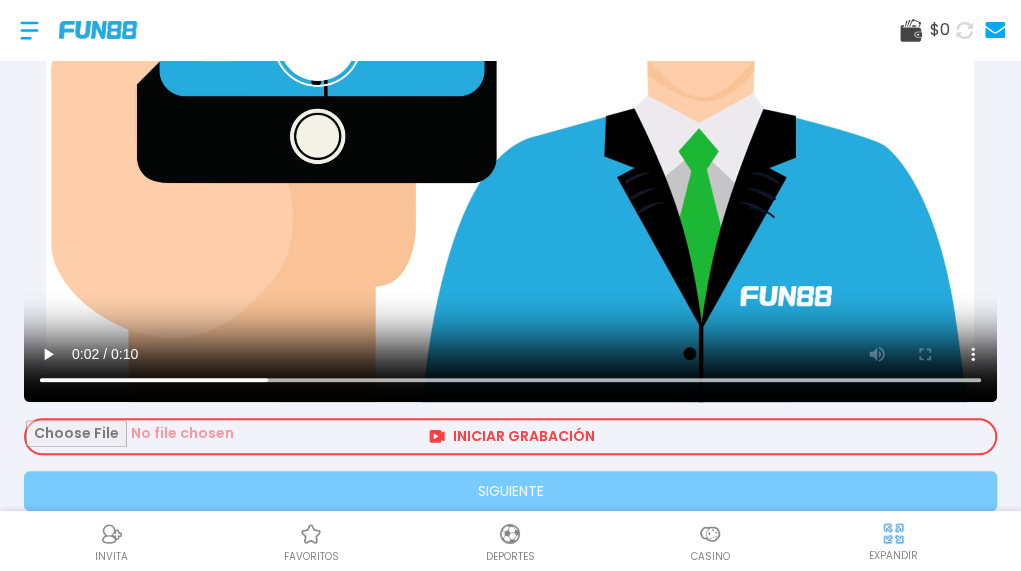 click at bounding box center [510, 436] 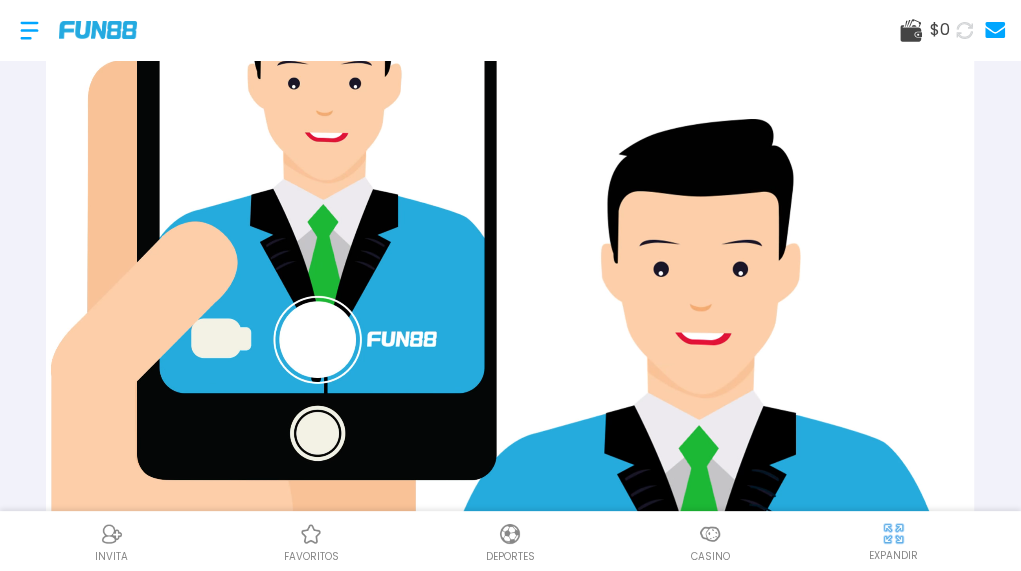 scroll, scrollTop: 431, scrollLeft: 0, axis: vertical 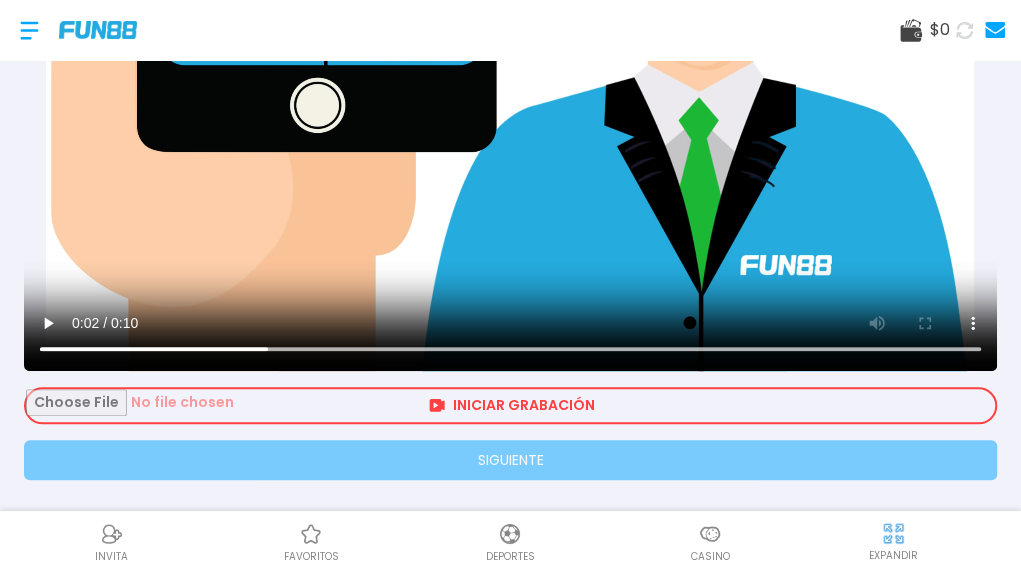 click at bounding box center (510, 405) 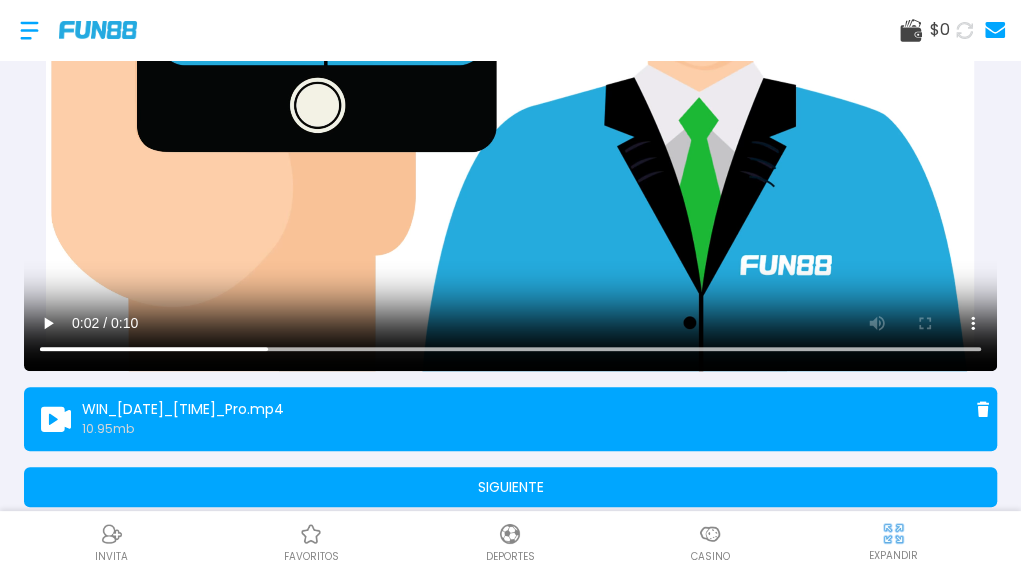 click on "SIGUIENTE" at bounding box center (510, 487) 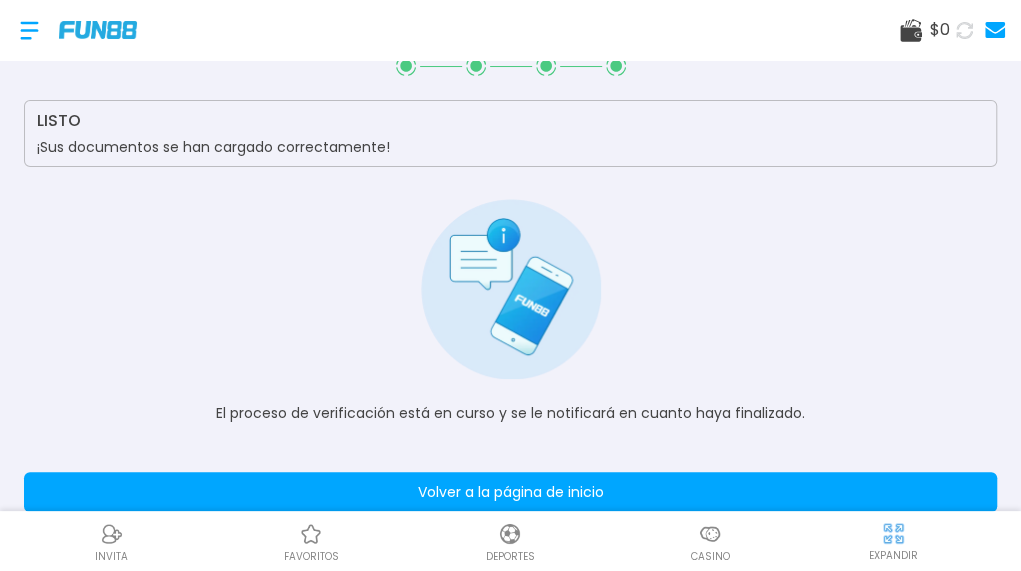 scroll, scrollTop: 67, scrollLeft: 0, axis: vertical 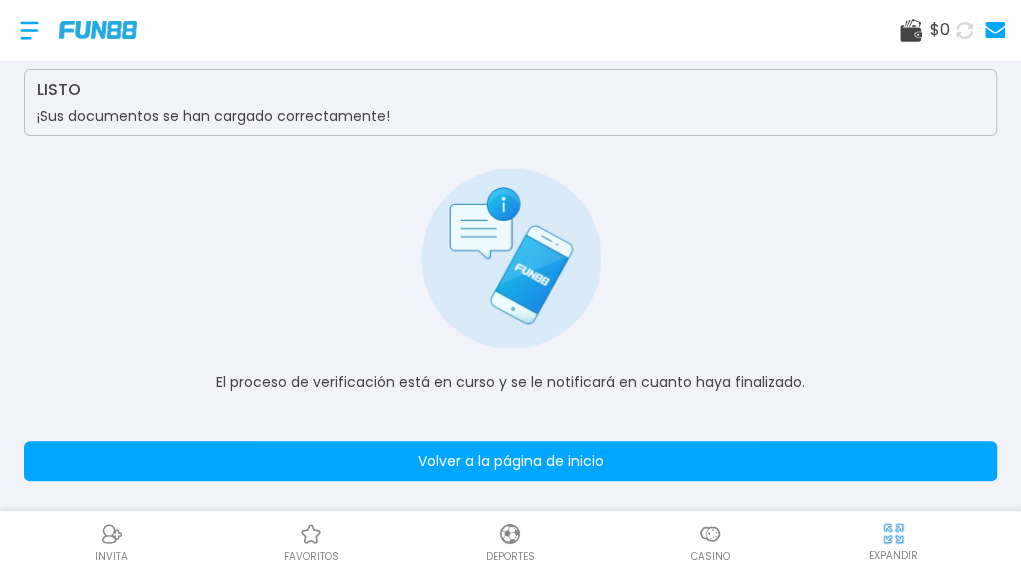 click on "Volver a la página de inicio" at bounding box center [510, 461] 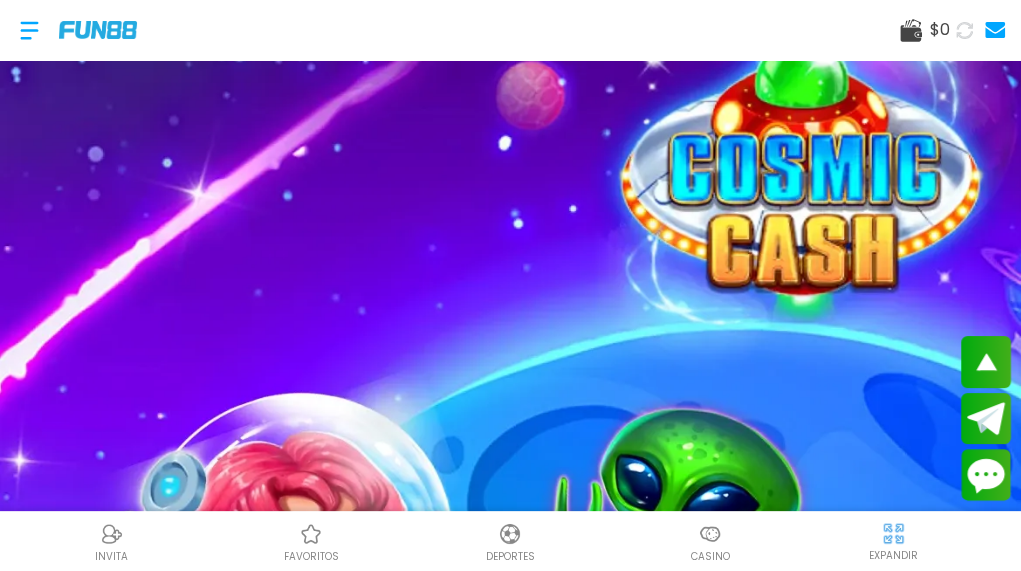 scroll, scrollTop: 0, scrollLeft: 0, axis: both 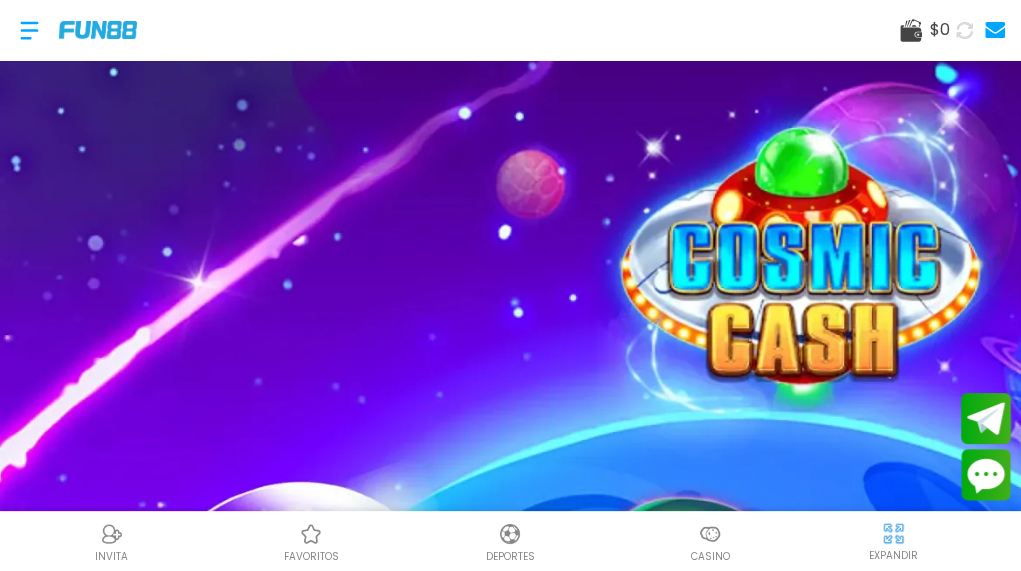 click at bounding box center (29, 30) 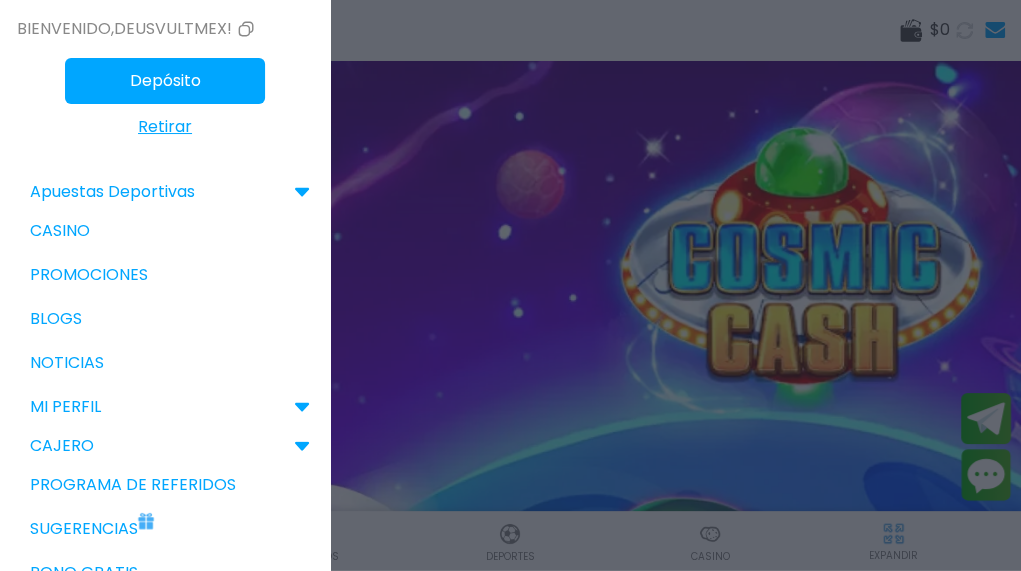 click on "Sugerencias" at bounding box center [165, 529] 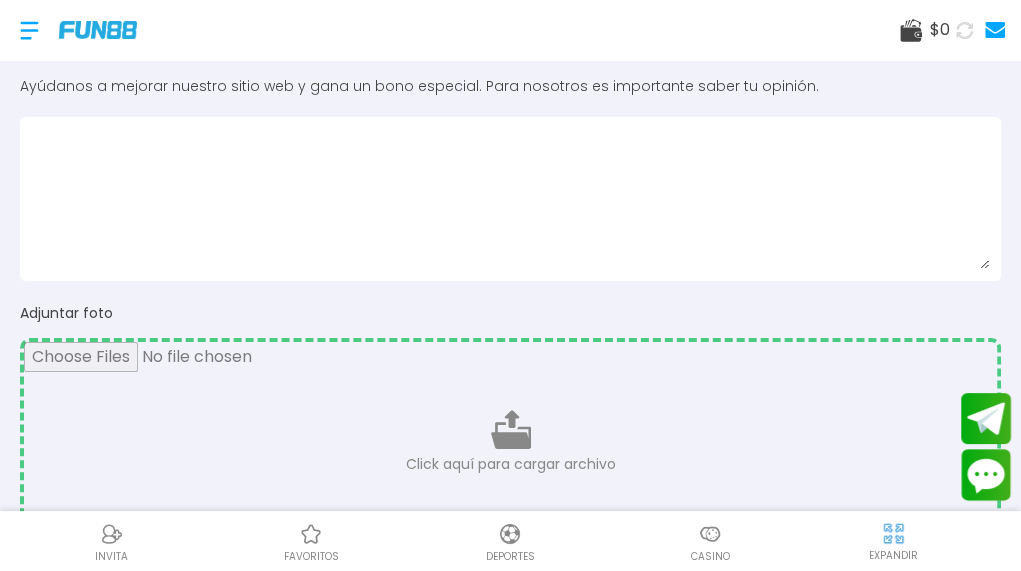 scroll, scrollTop: 0, scrollLeft: 0, axis: both 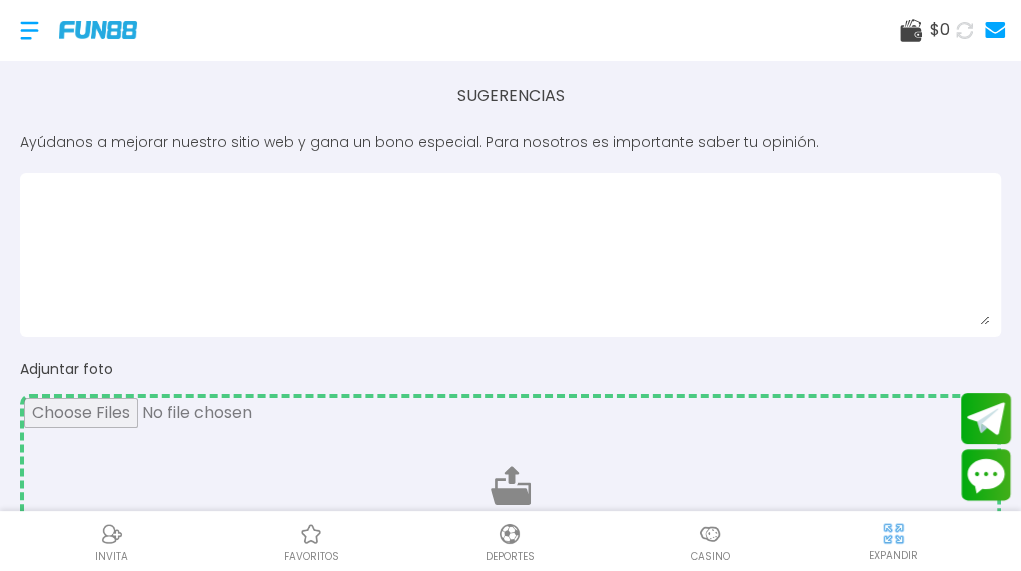 click at bounding box center (29, 30) 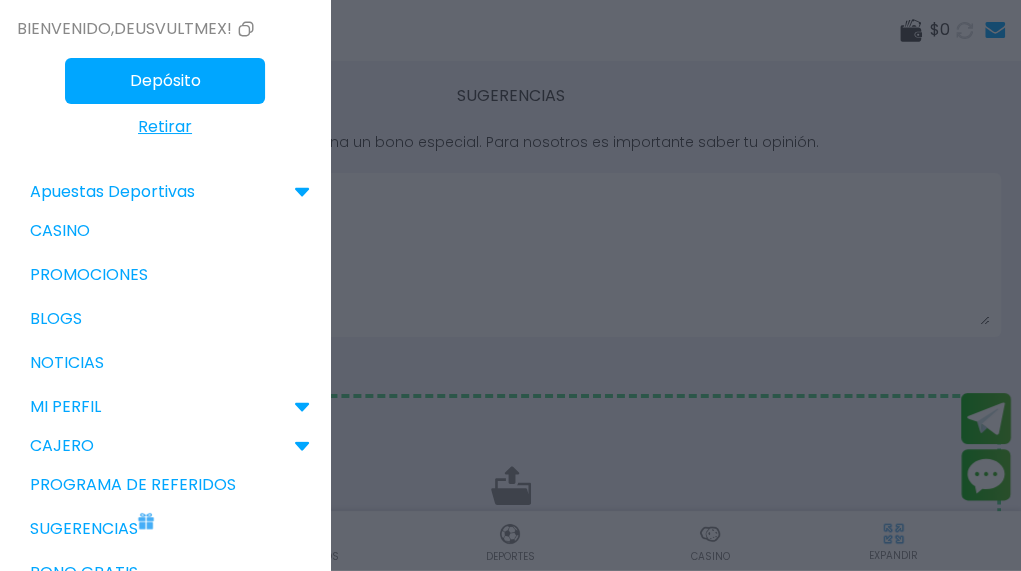 click on "MI PERFIL" at bounding box center (65, 407) 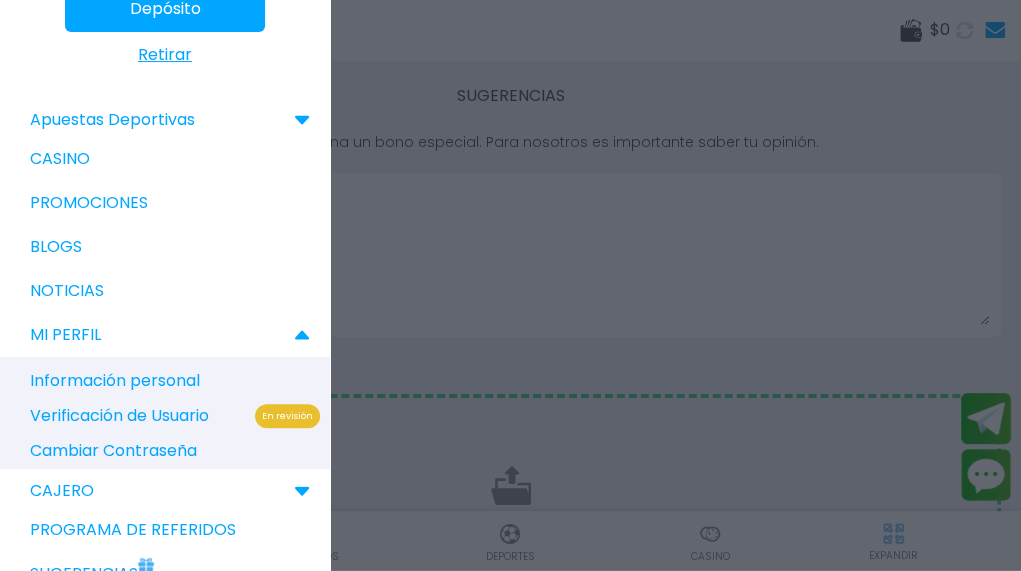 scroll, scrollTop: 99, scrollLeft: 0, axis: vertical 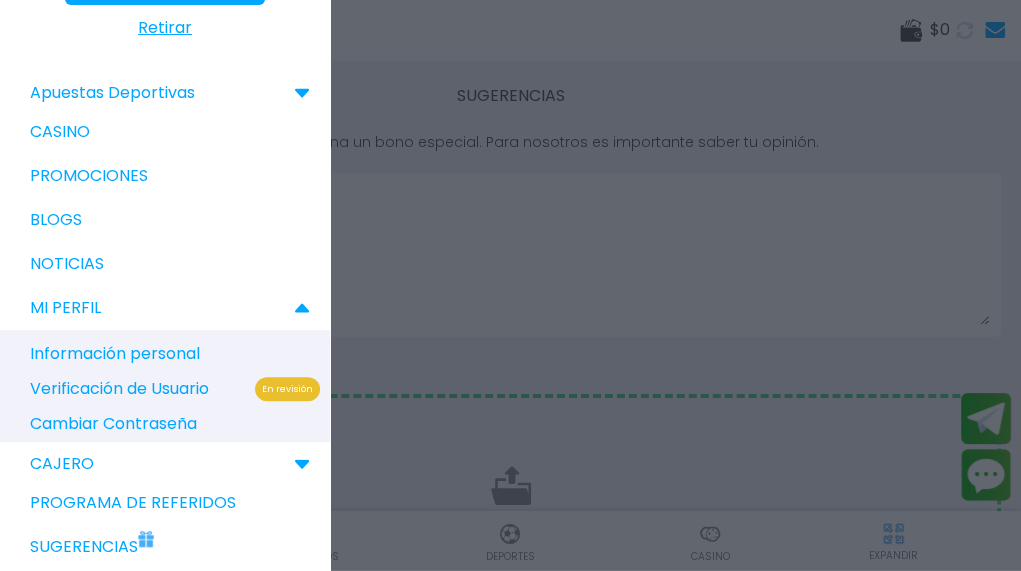 click on "Información personal" at bounding box center [175, 353] 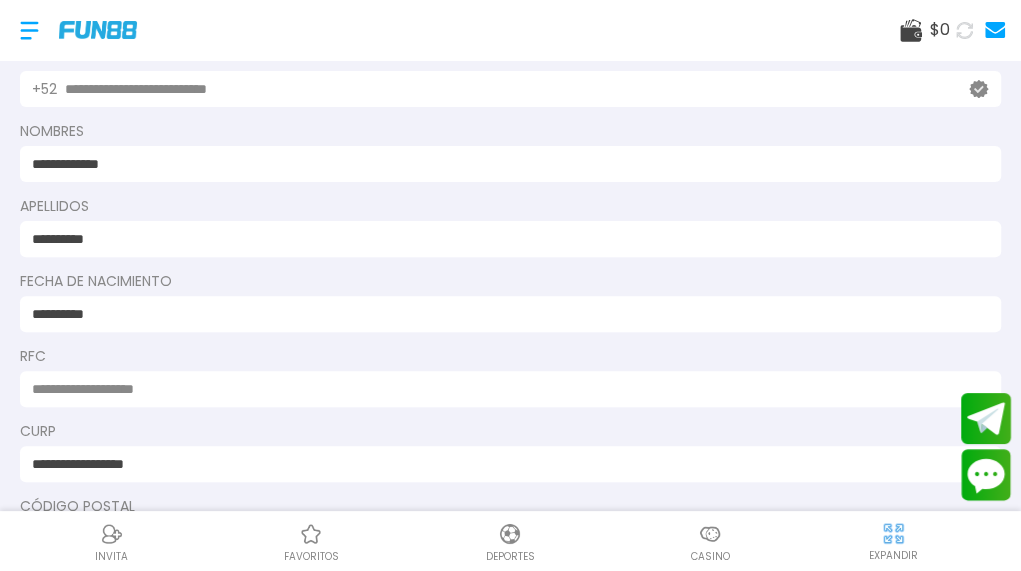 scroll, scrollTop: 300, scrollLeft: 0, axis: vertical 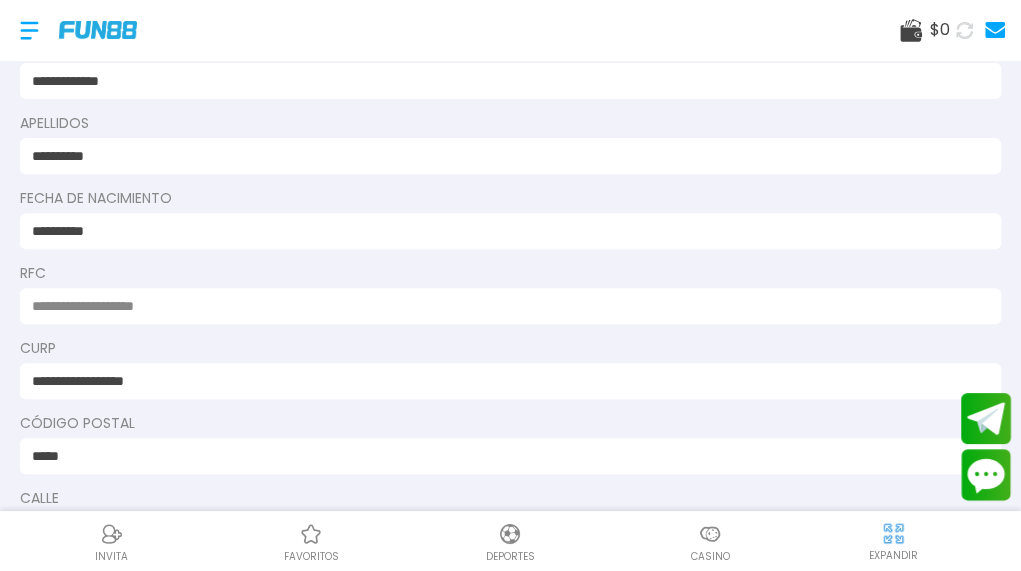 click at bounding box center (504, 306) 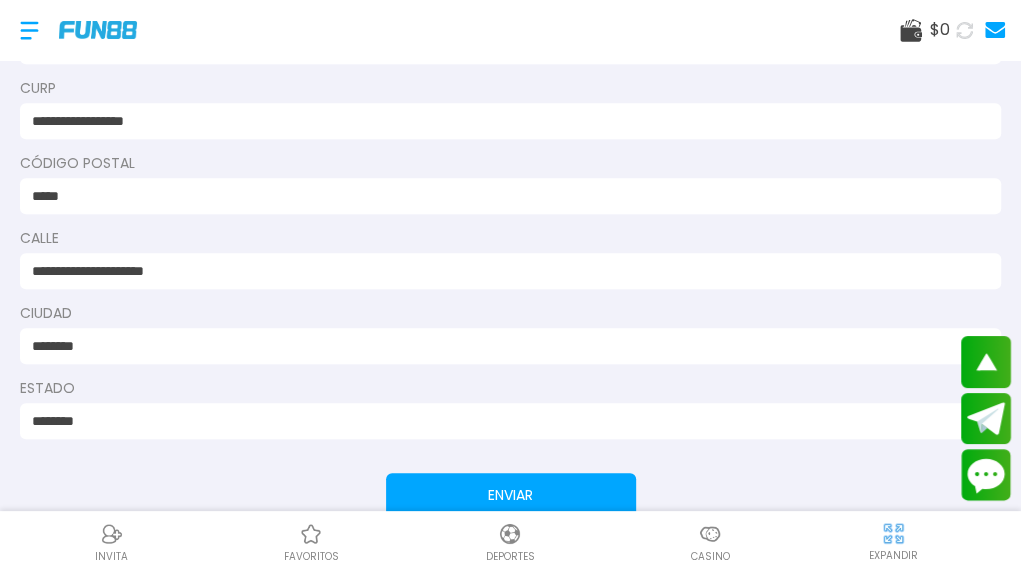 scroll, scrollTop: 600, scrollLeft: 0, axis: vertical 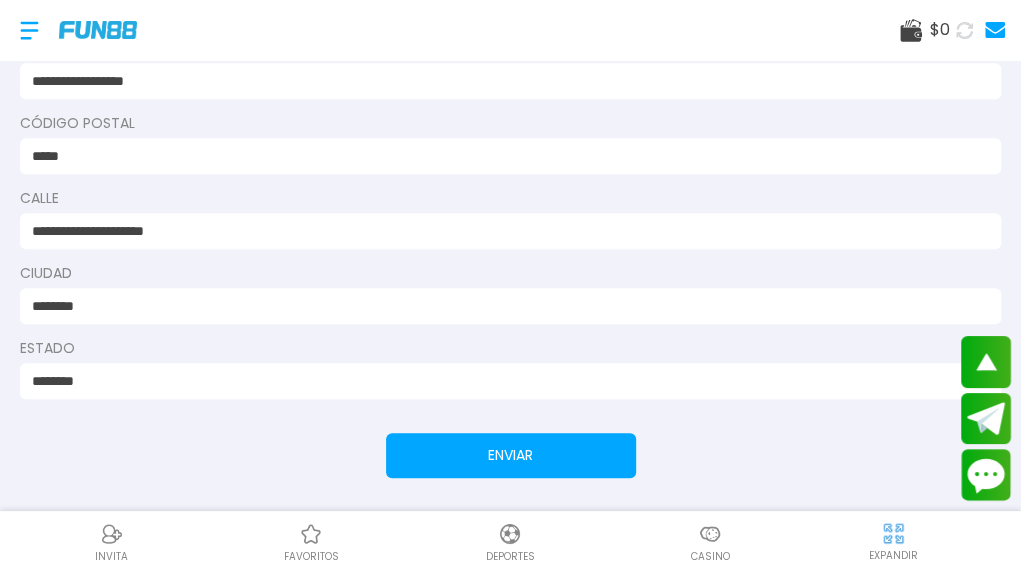 type on "**********" 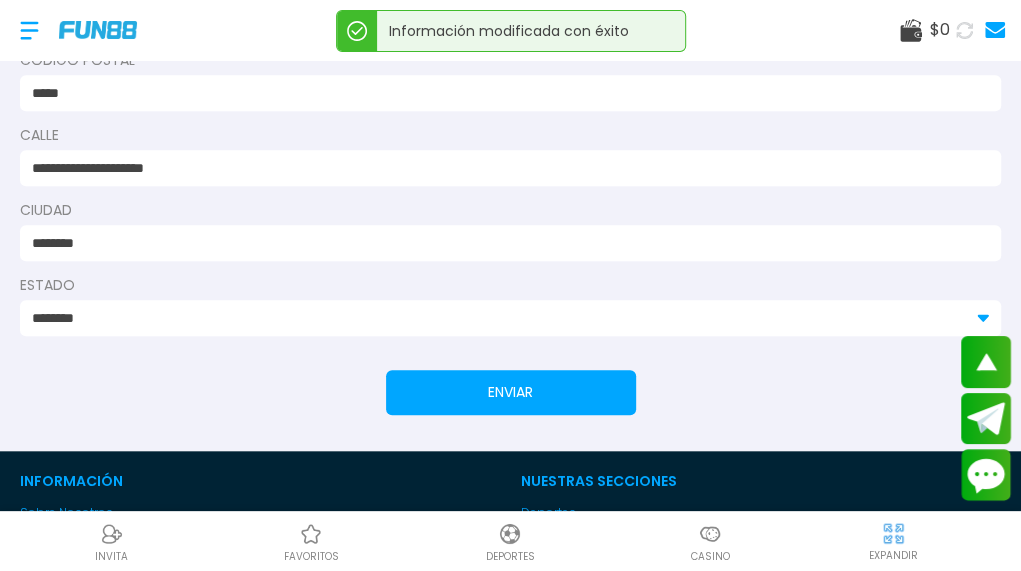 scroll, scrollTop: 700, scrollLeft: 0, axis: vertical 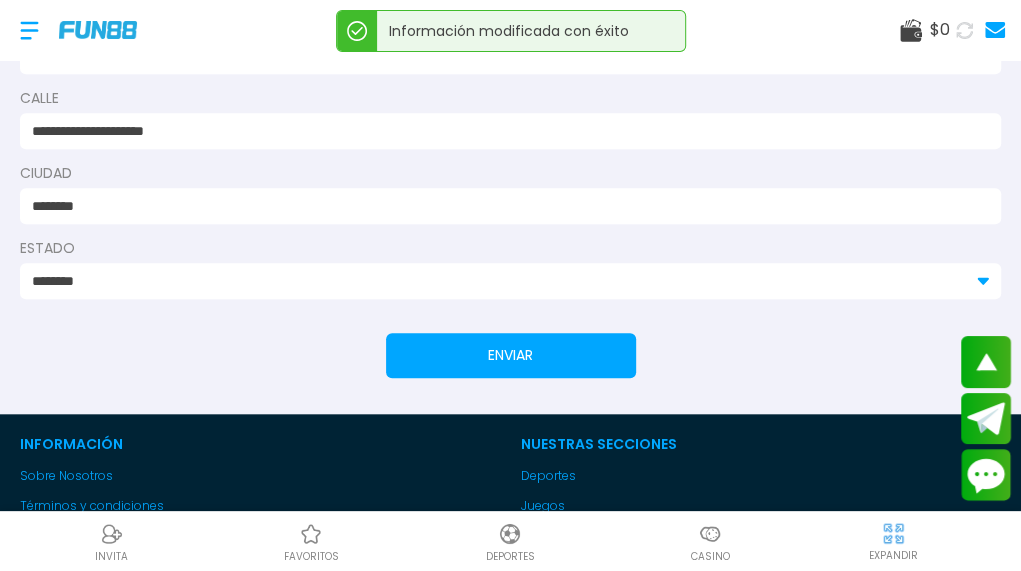 click on "ENVIAR" at bounding box center (511, 355) 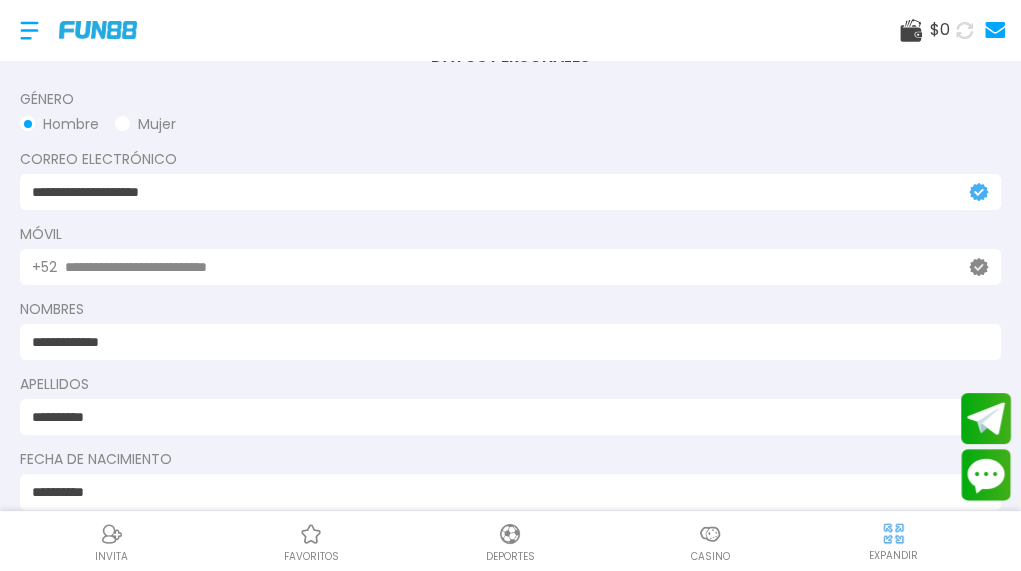 scroll, scrollTop: 0, scrollLeft: 0, axis: both 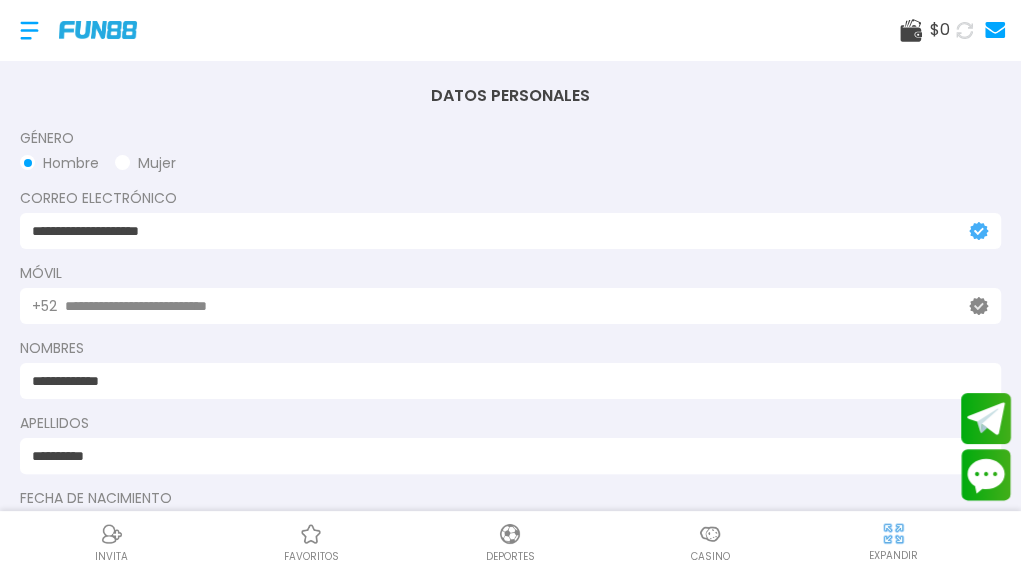 click at bounding box center [29, 30] 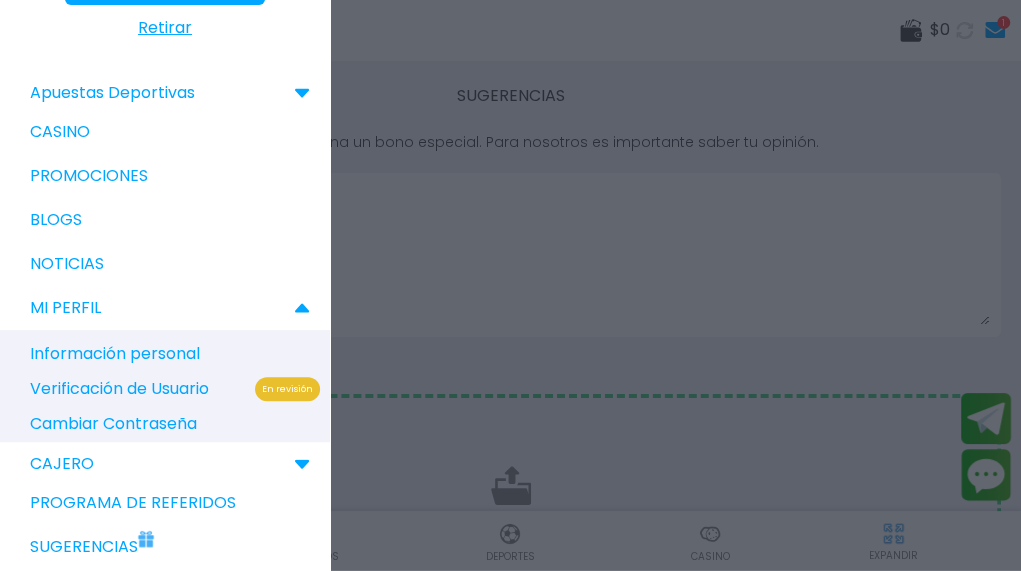 click at bounding box center [510, 285] 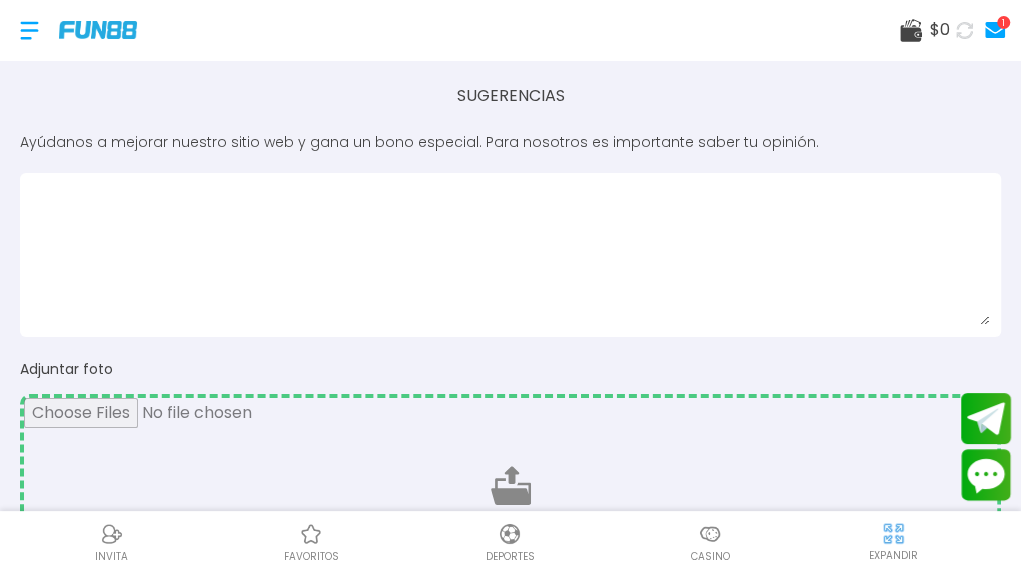 click 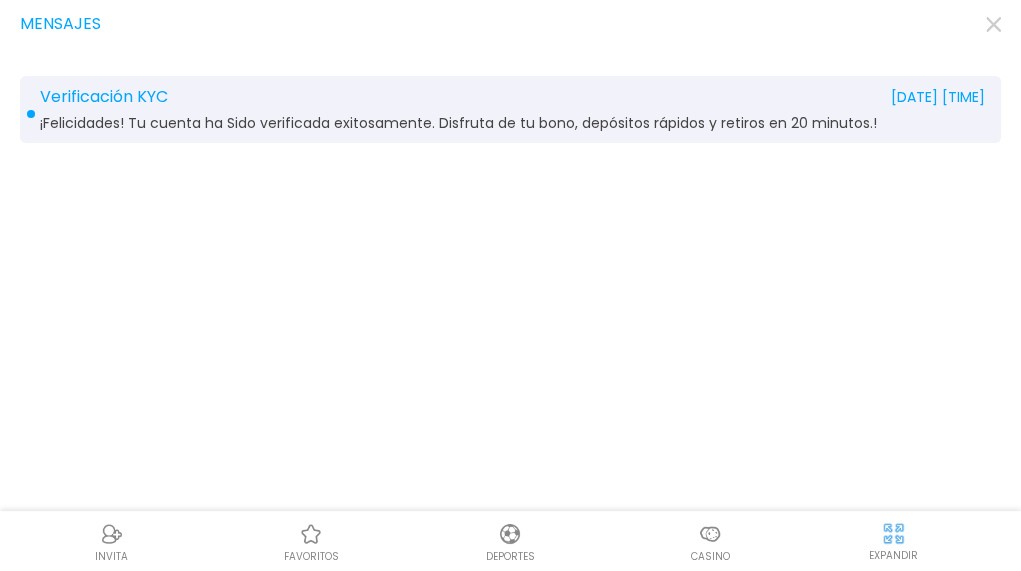 click on "¡Felicidades! Tu cuenta ha Sido verificada exitosamente. Disfruta de tu bono, depósitos rápidos y retiros en 20 minutos.!" at bounding box center (458, 123) 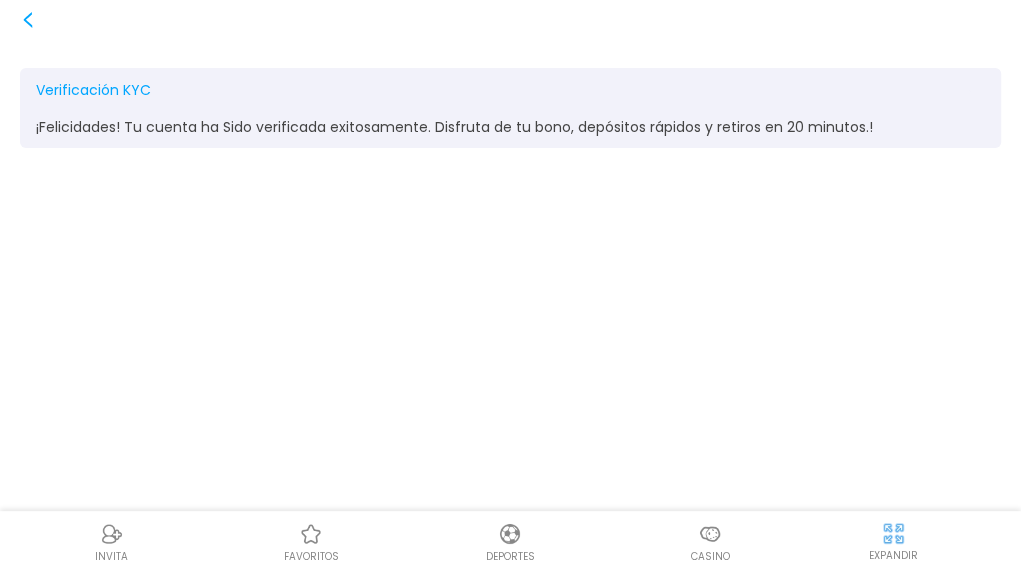 drag, startPoint x: 467, startPoint y: 217, endPoint x: 378, endPoint y: 217, distance: 89 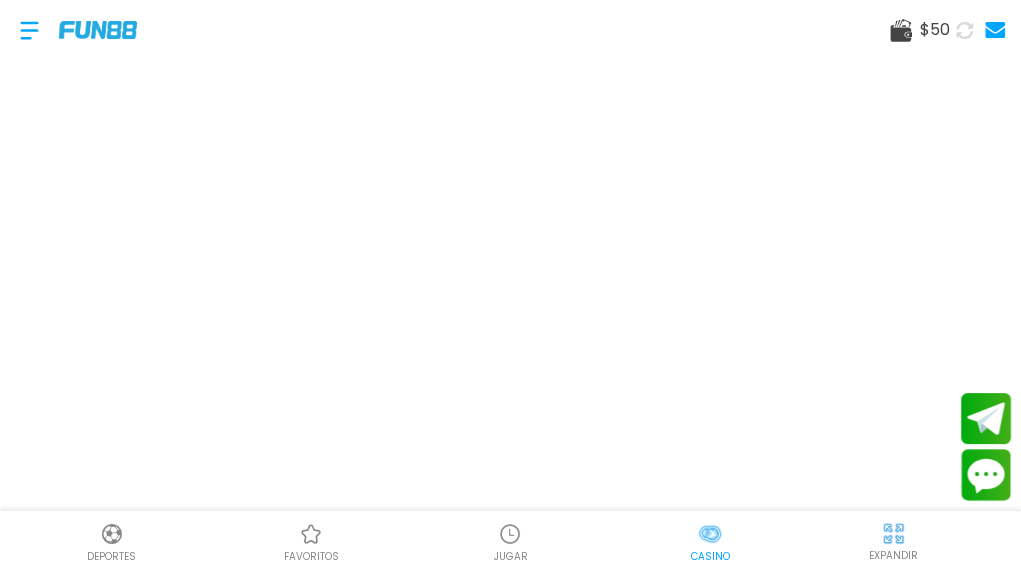 scroll, scrollTop: 0, scrollLeft: 46, axis: horizontal 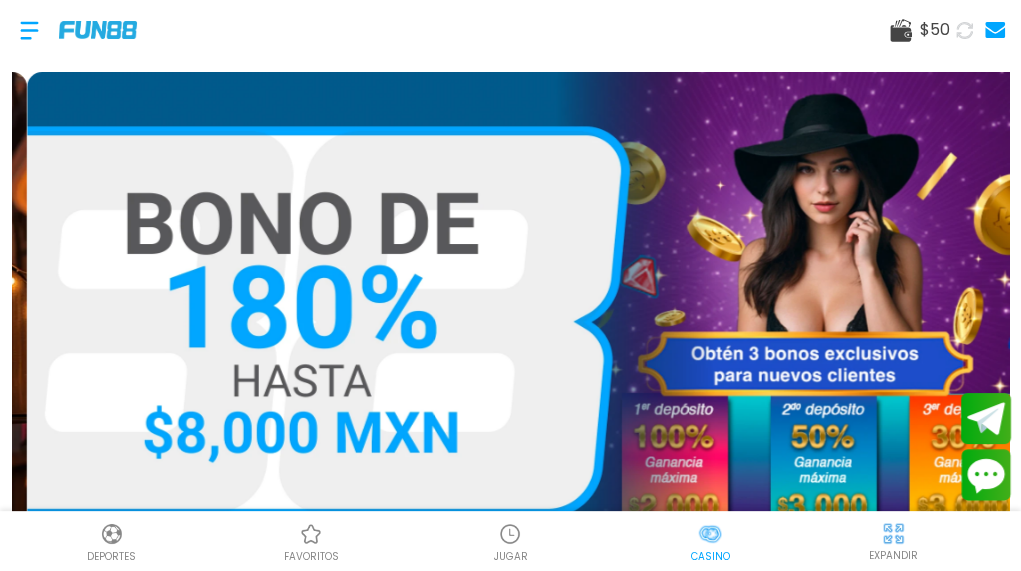 click on "$ 50" at bounding box center (935, 30) 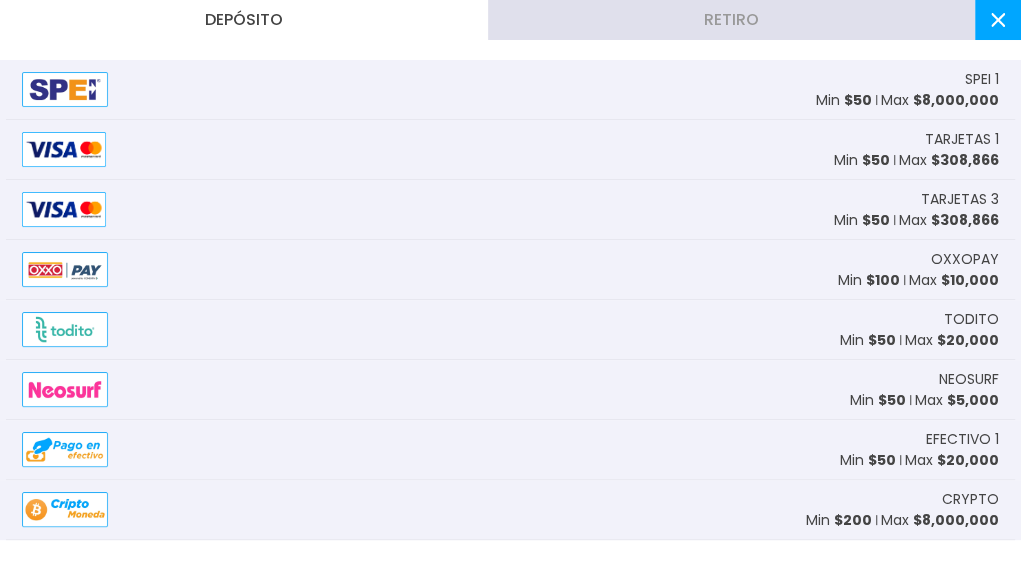 click on "Retiro" at bounding box center (732, 20) 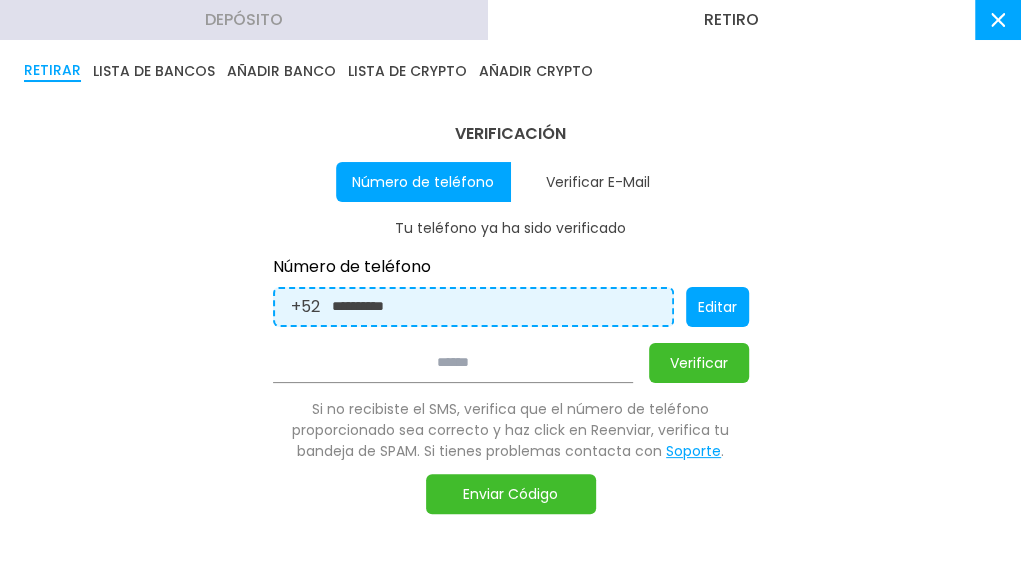 click on "Verificar E-Mail" at bounding box center [598, 182] 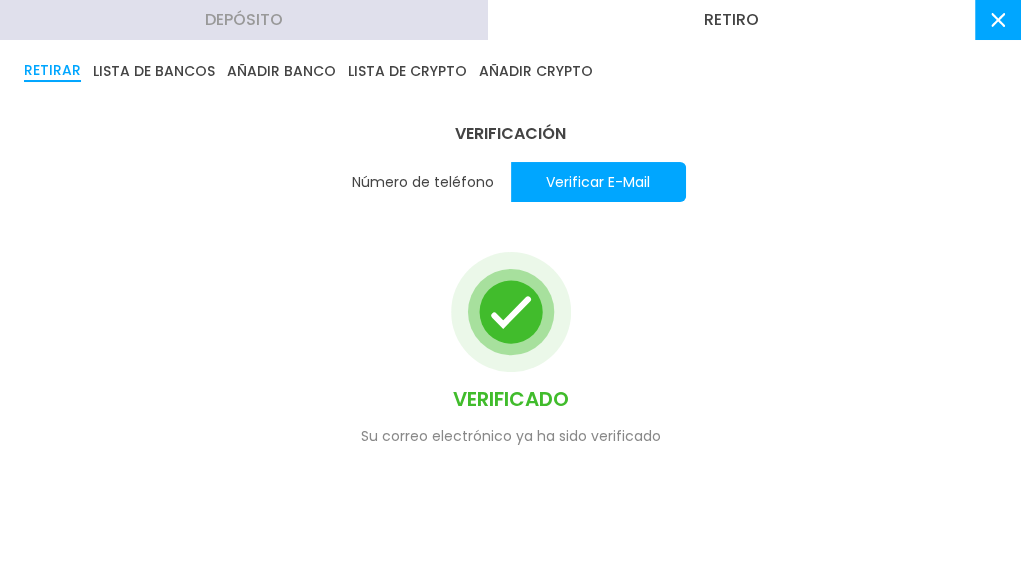 click on "Número de teléfono" at bounding box center [423, 182] 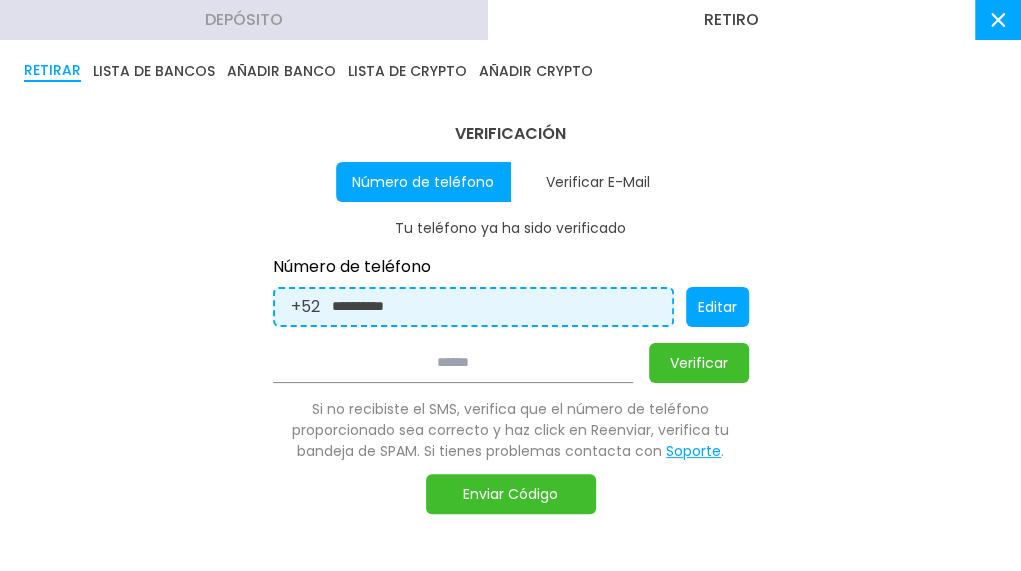 click on "Enviar Código" at bounding box center (511, 494) 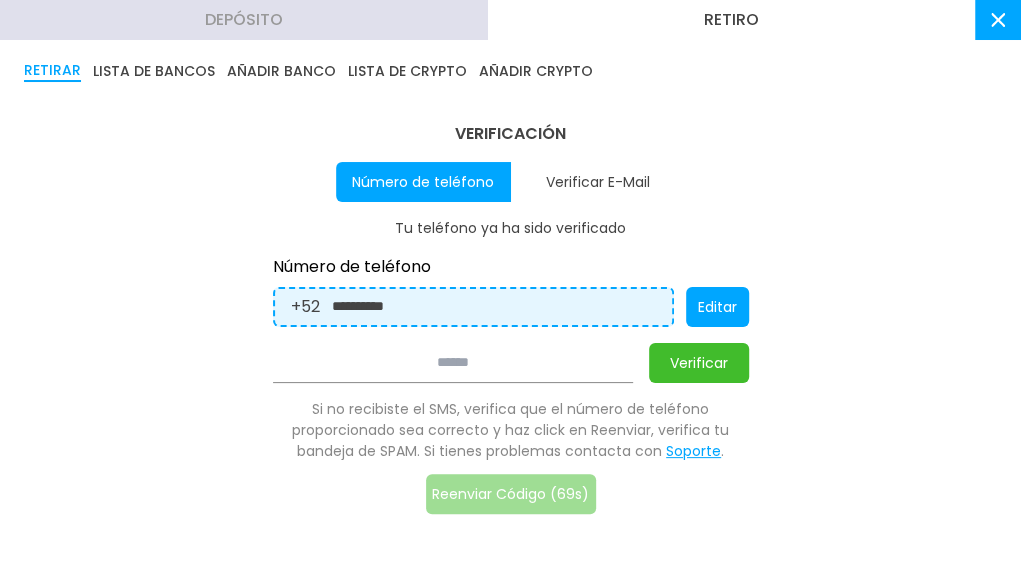 click at bounding box center (453, 363) 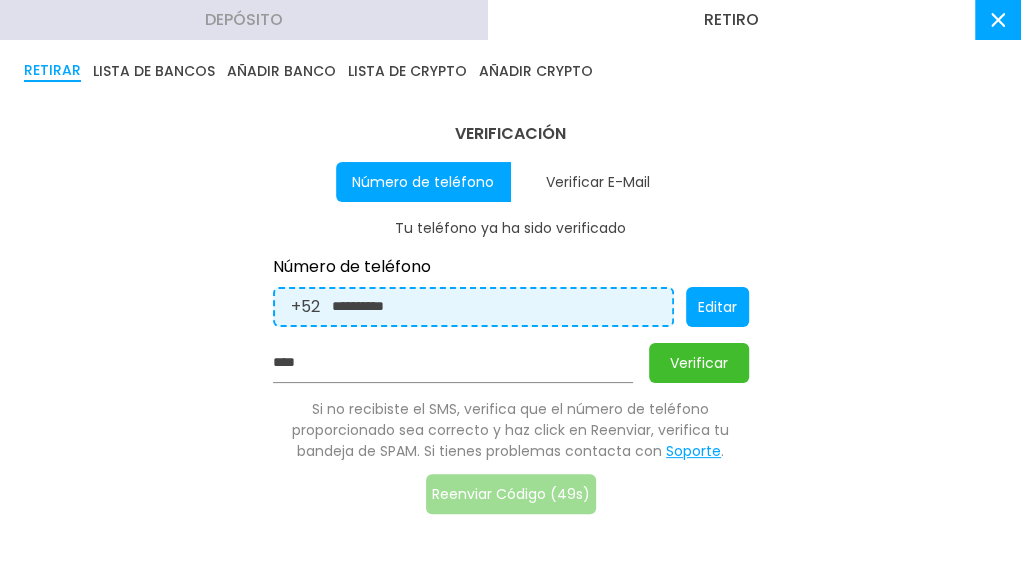 click on "Verificar" at bounding box center (699, 363) 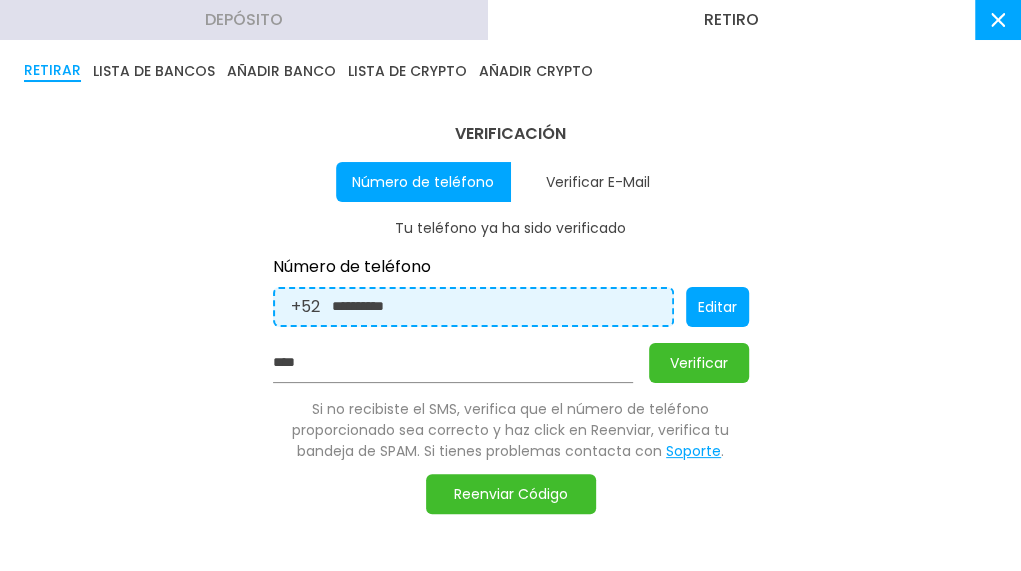 click on "Reenviar Código" at bounding box center (511, 494) 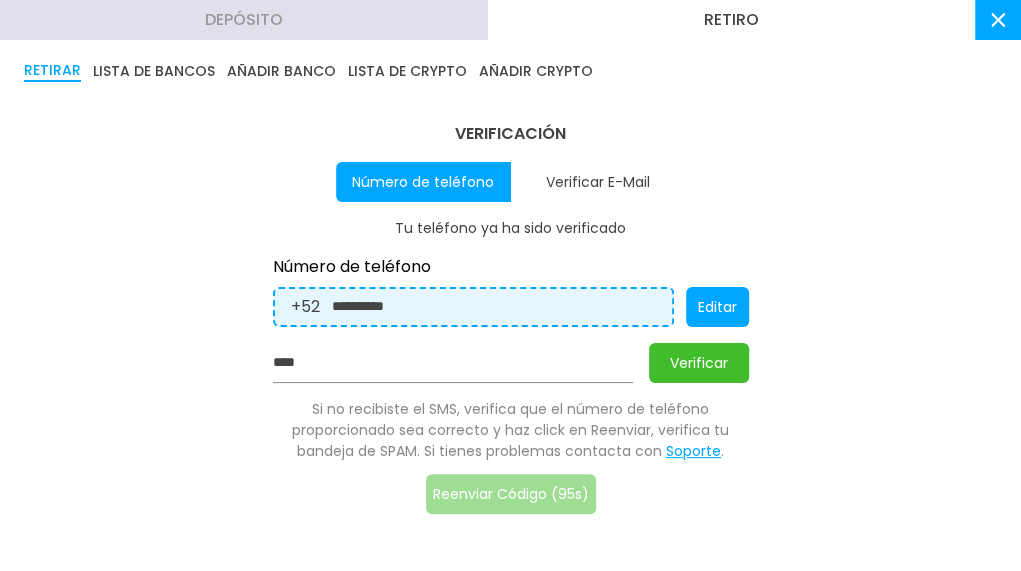 click on "**********" at bounding box center (511, 326) 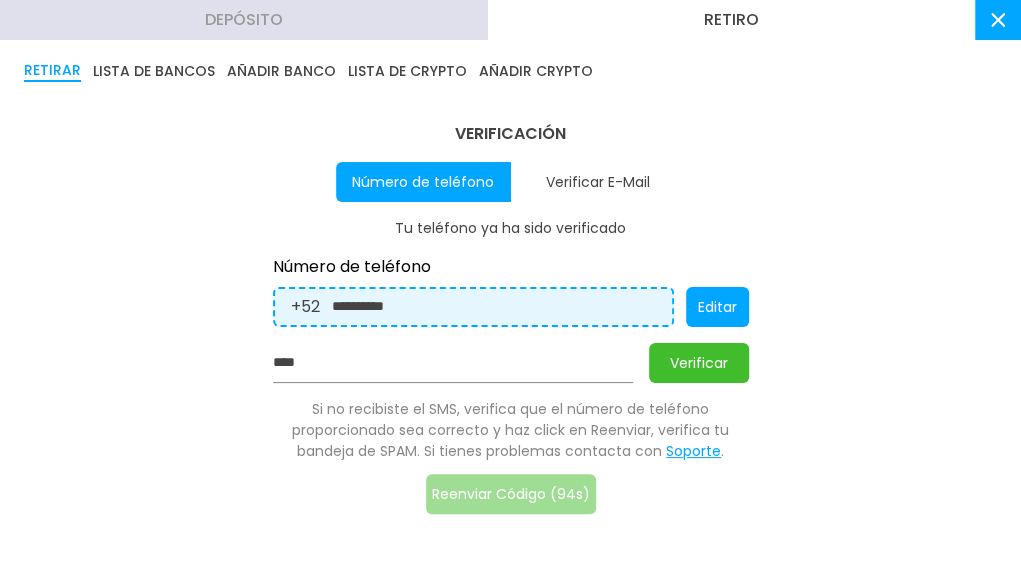 click on "****" at bounding box center (453, 363) 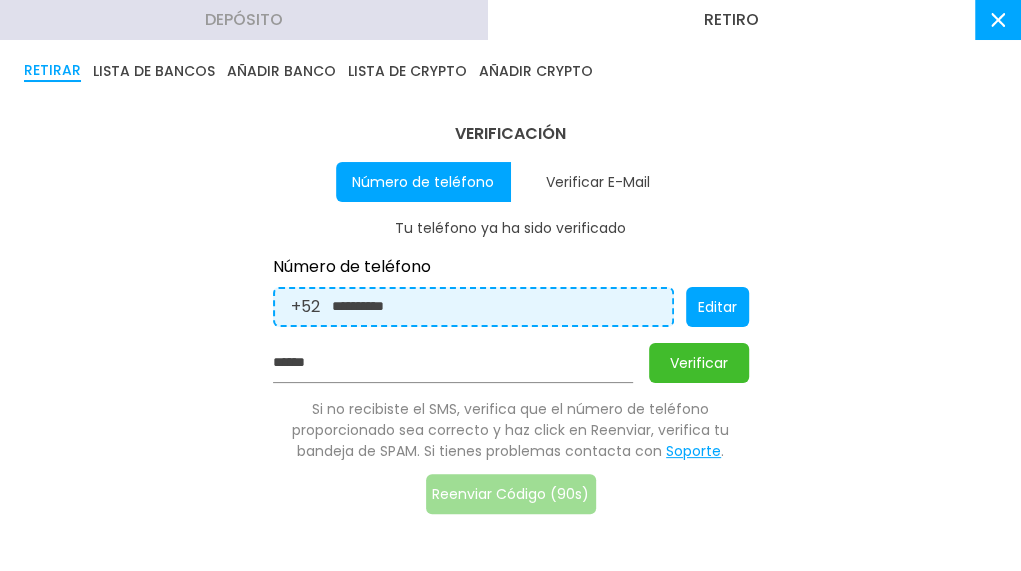 type on "******" 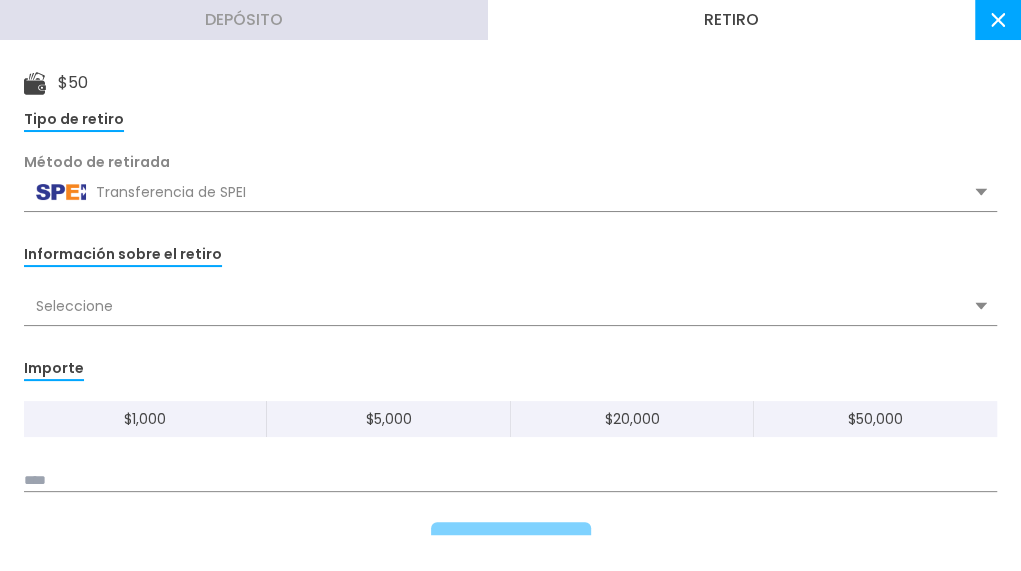 scroll, scrollTop: 99, scrollLeft: 0, axis: vertical 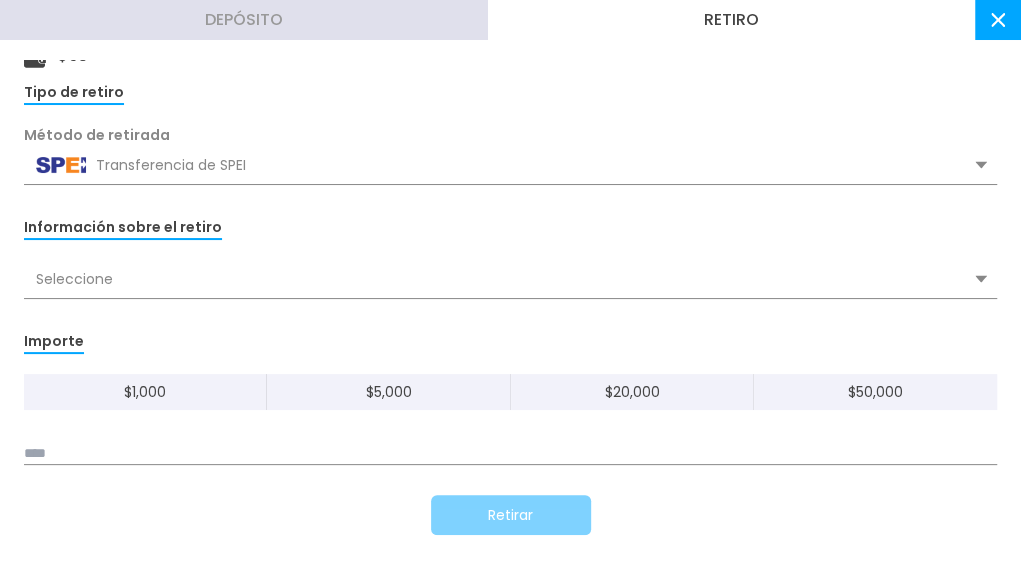 click on "Seleccione" at bounding box center [510, 279] 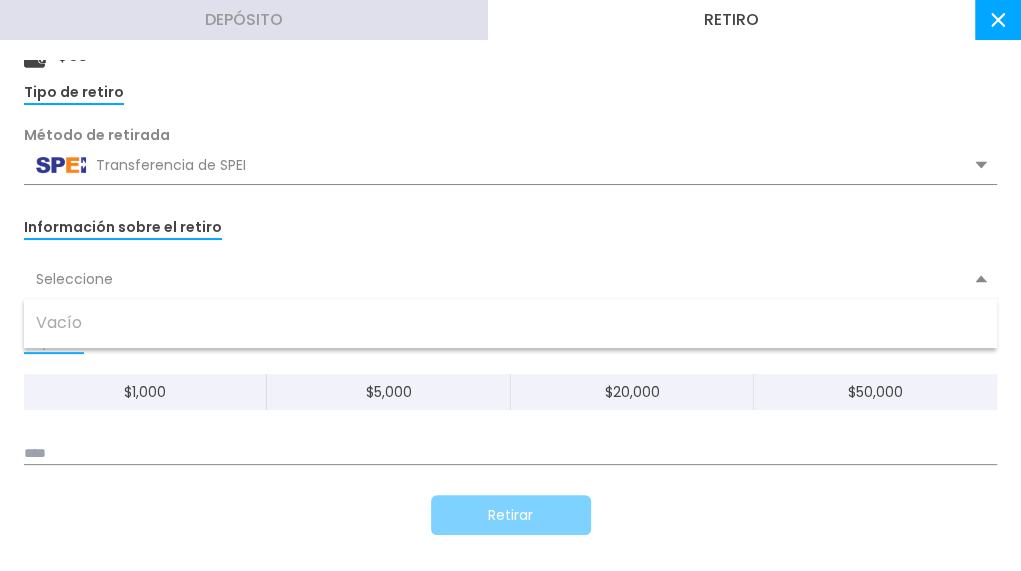 click on "Información sobre el retiro Seleccione Vacío" at bounding box center (510, 257) 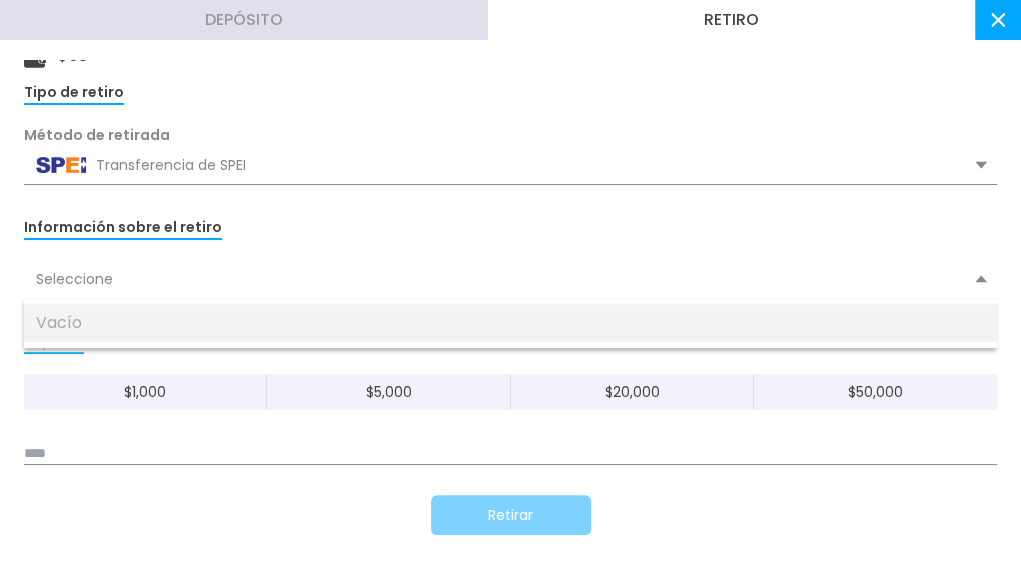 click on "Vacío" at bounding box center [510, 323] 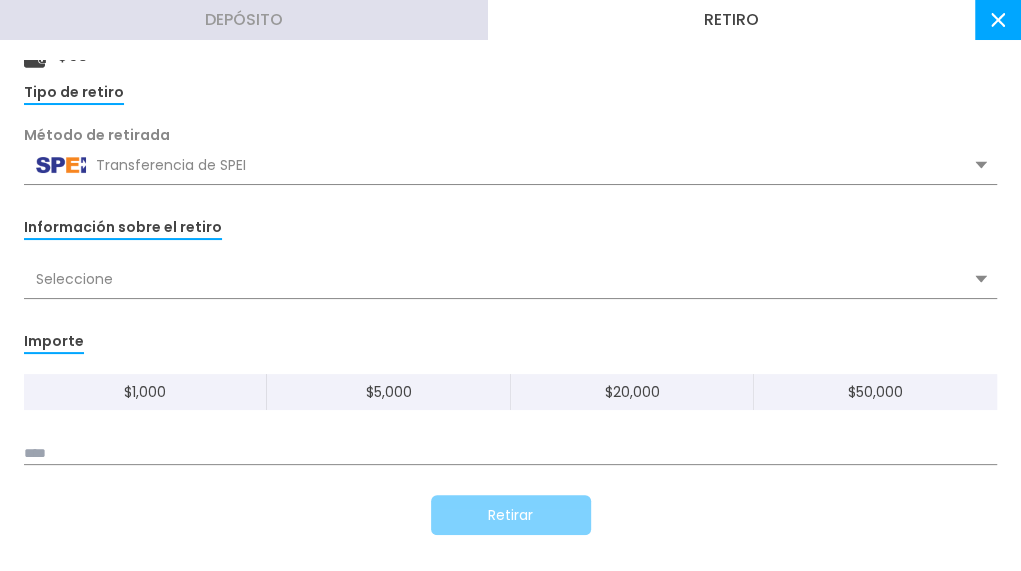 click at bounding box center (510, 454) 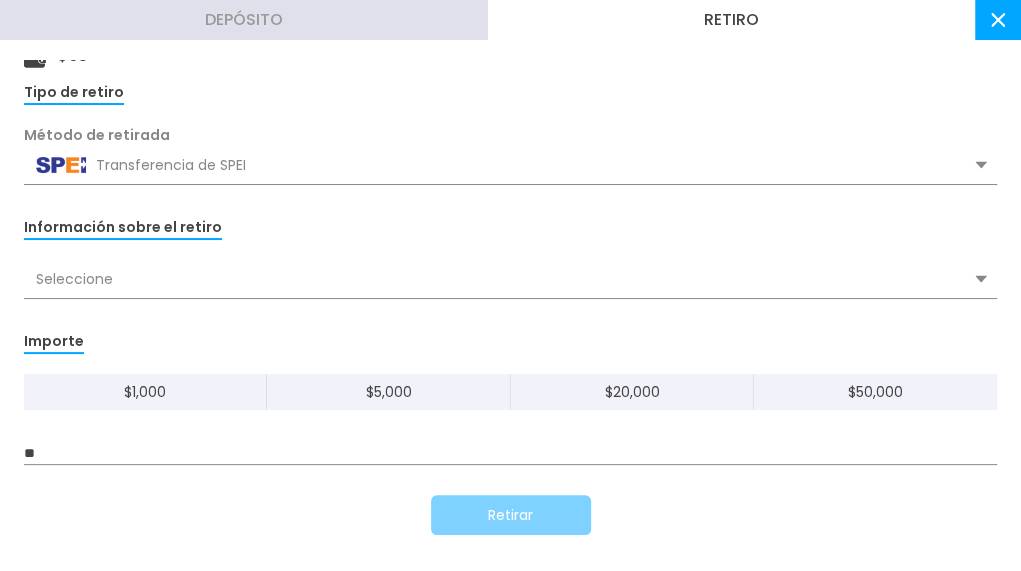 type on "**" 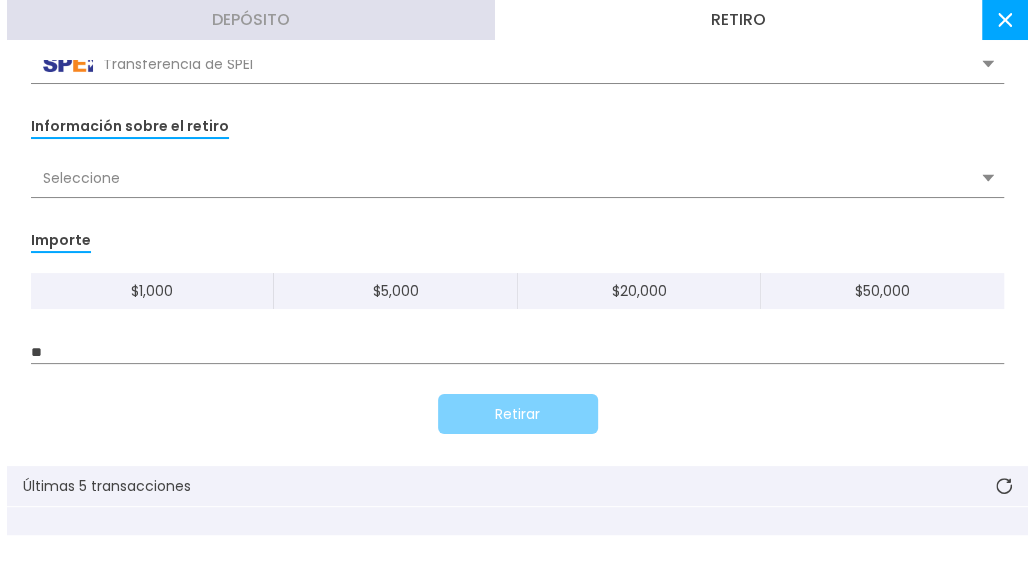 scroll, scrollTop: 0, scrollLeft: 0, axis: both 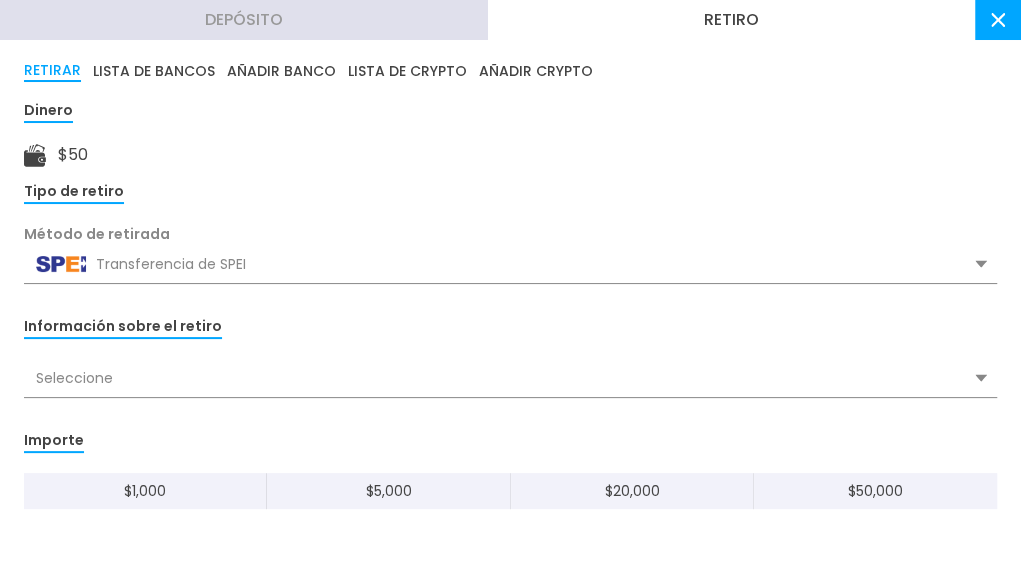 click on "Transferencia de SPEI" at bounding box center [510, 264] 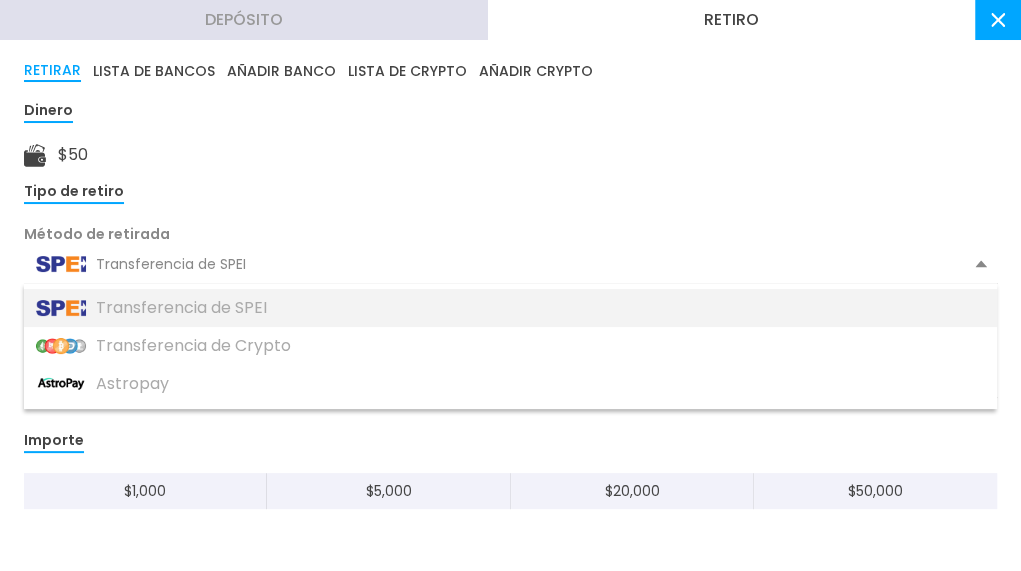 click on "Transferencia de SPEI" at bounding box center [510, 308] 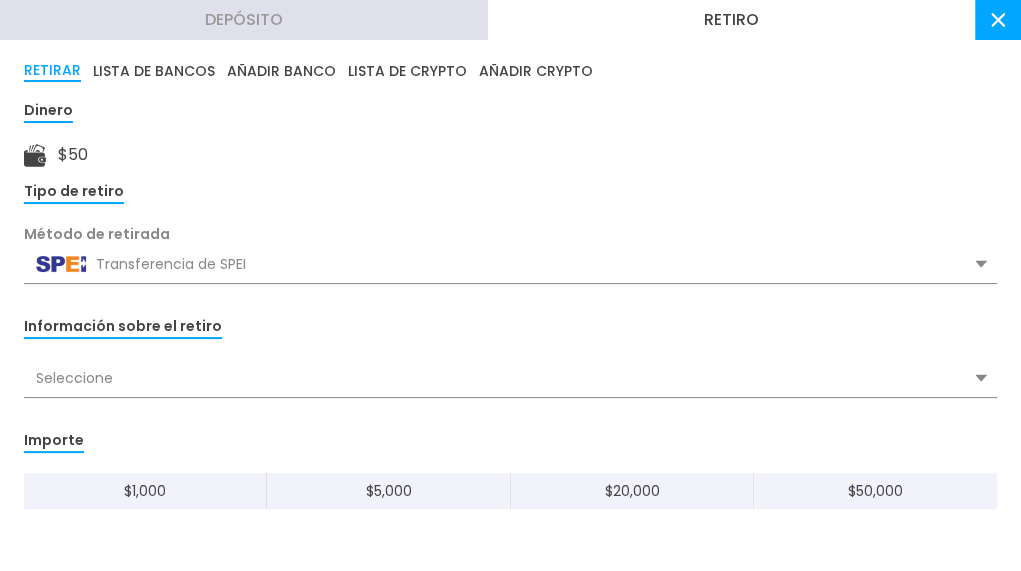 click on "Seleccione" at bounding box center [510, 378] 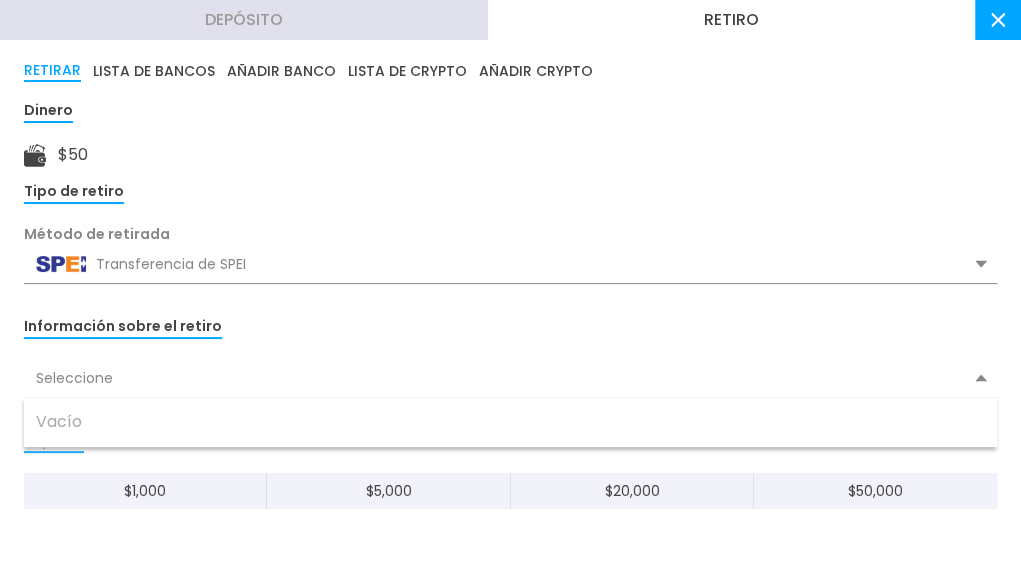 click on "Seleccione" at bounding box center (510, 378) 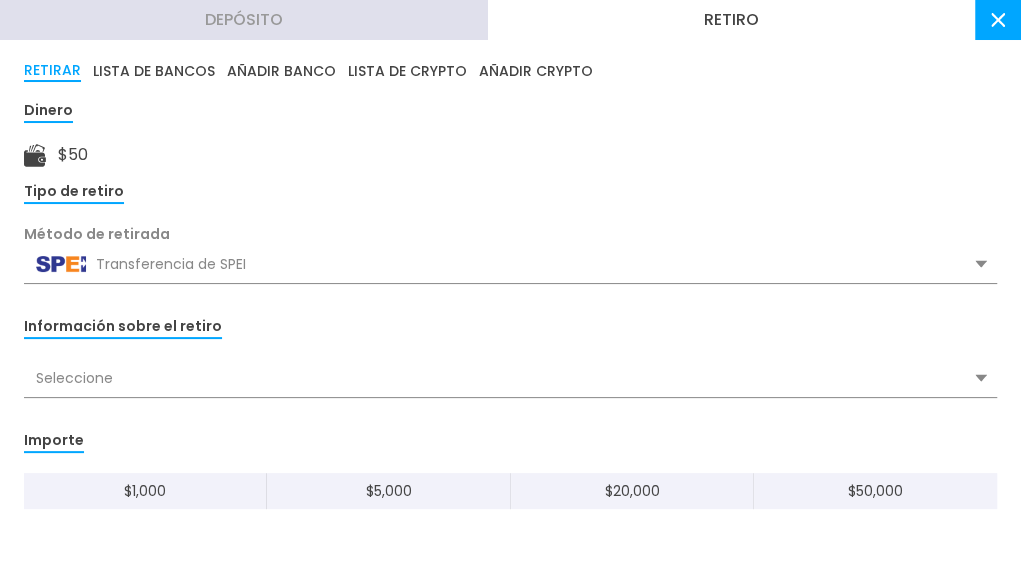 click on "AÑADIR BANCO" at bounding box center [281, 71] 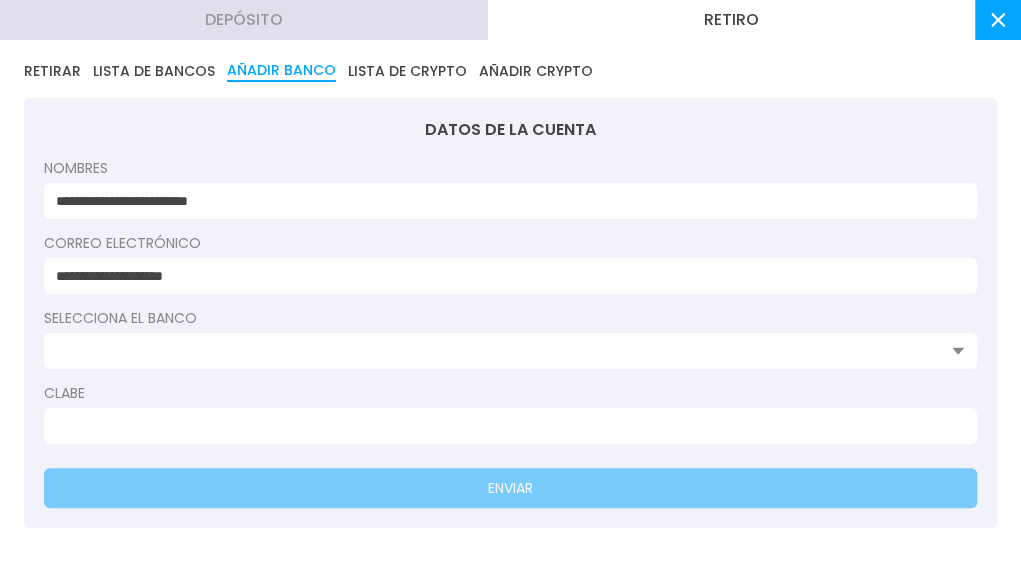 click at bounding box center [510, 351] 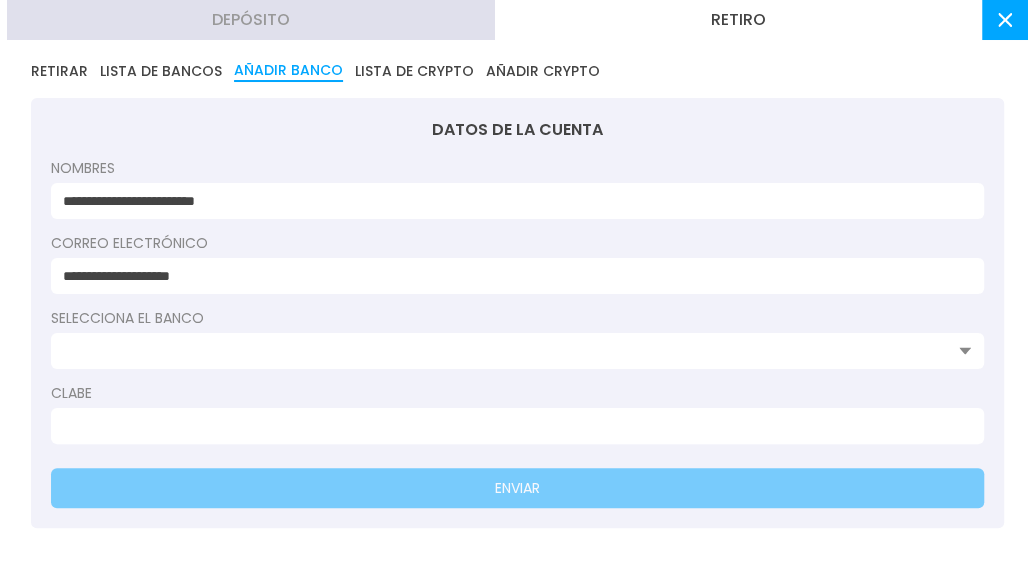 scroll, scrollTop: 0, scrollLeft: 31, axis: horizontal 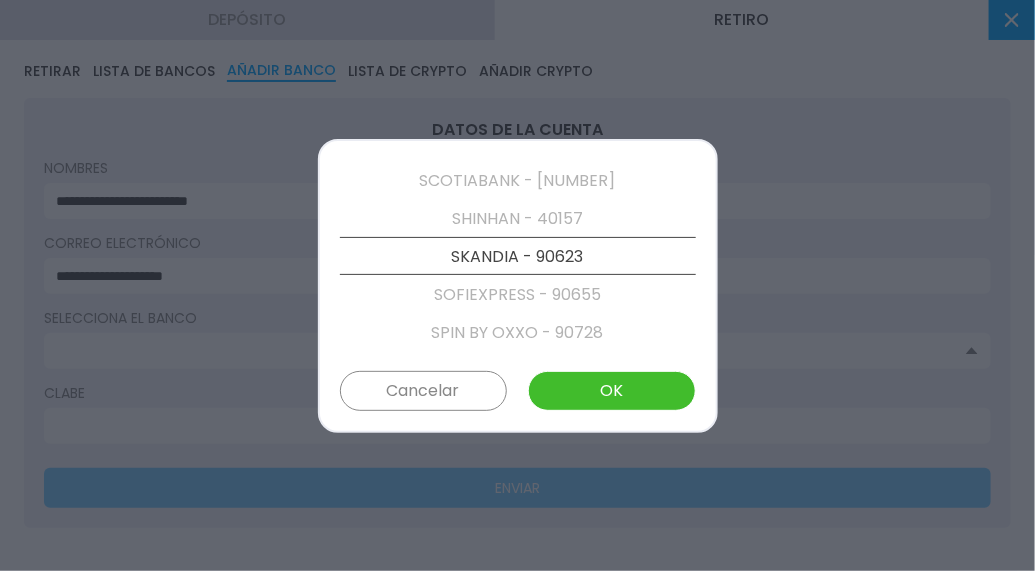 click on "SPIN BY OXXO - 90728" at bounding box center (518, 333) 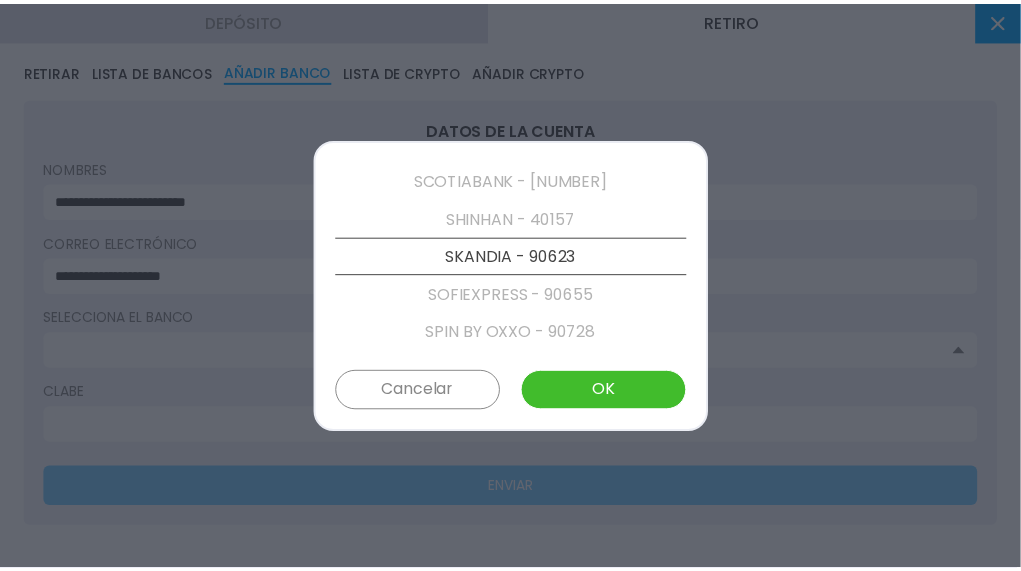scroll, scrollTop: 4065, scrollLeft: 0, axis: vertical 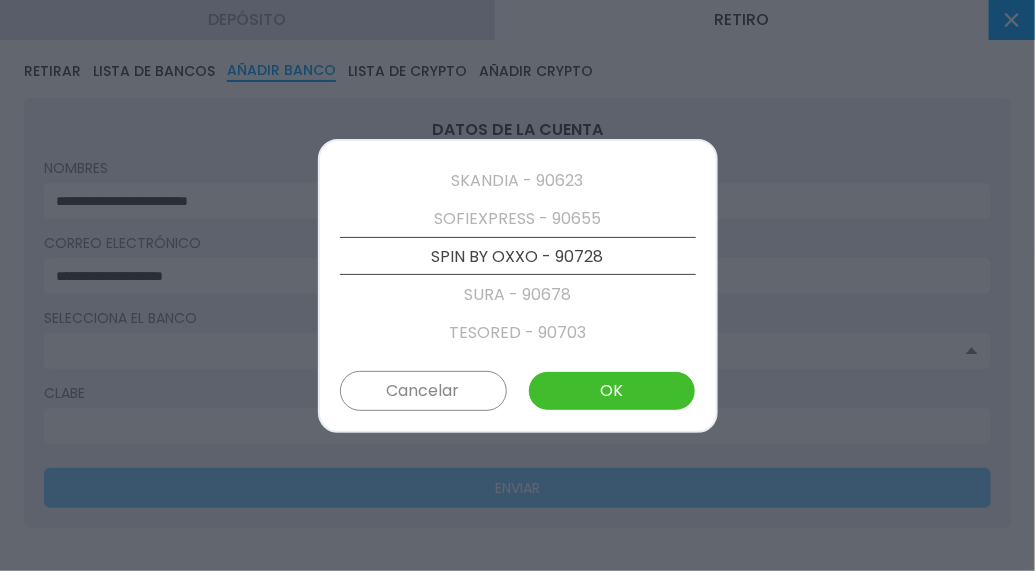 click on "OK" at bounding box center [611, 391] 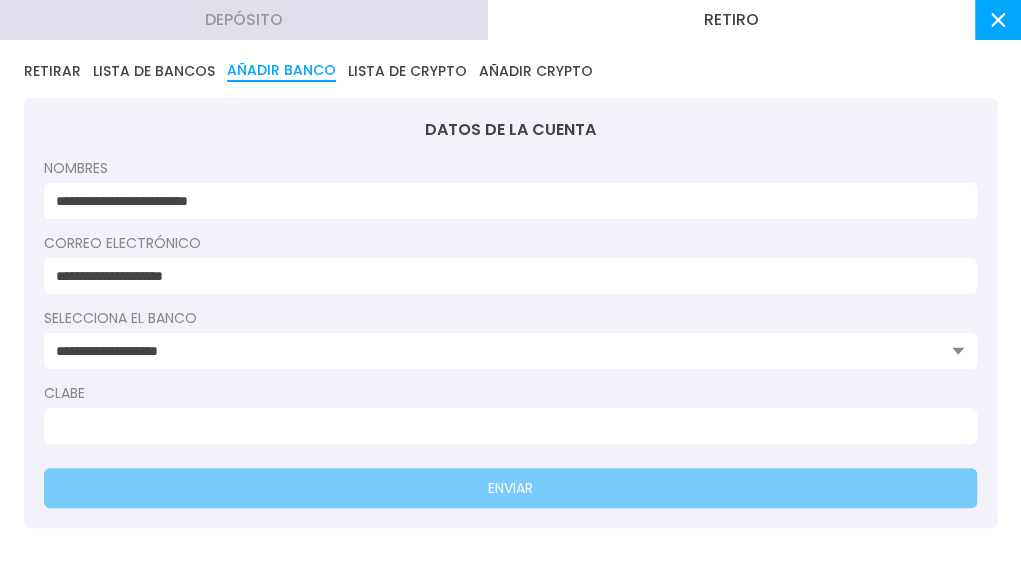 click at bounding box center (504, 426) 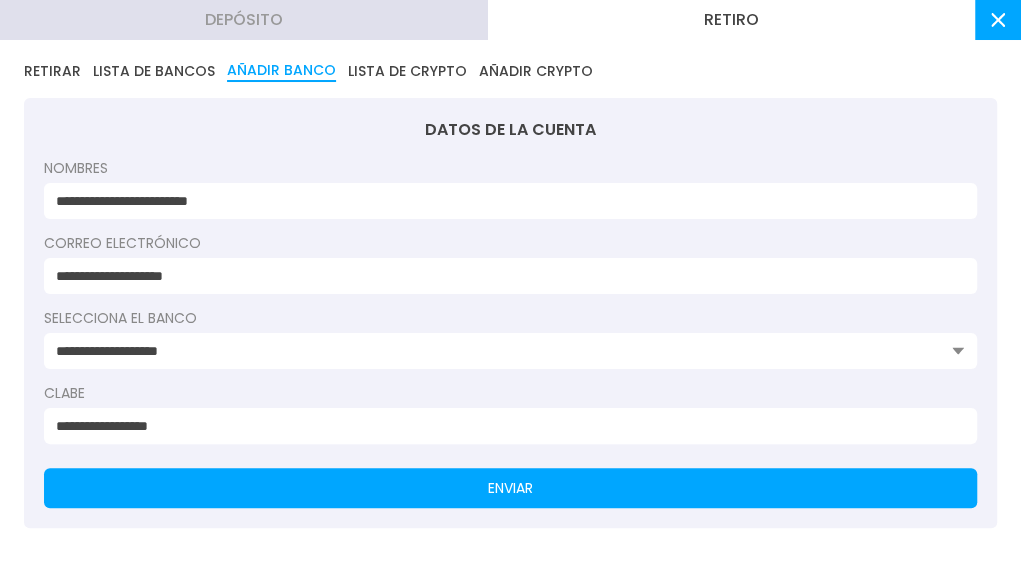 type on "**********" 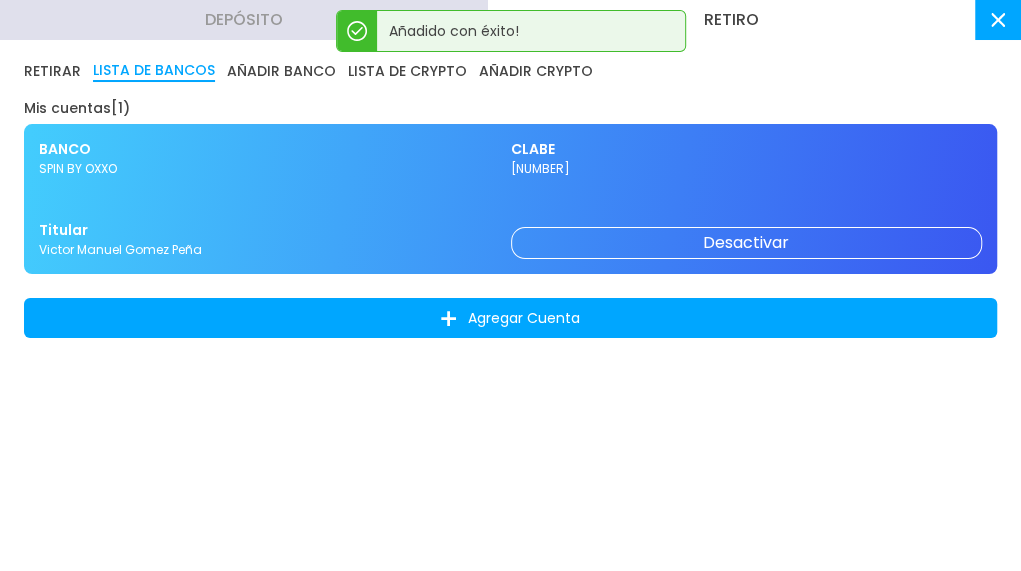click on "RETIRAR" at bounding box center [52, 71] 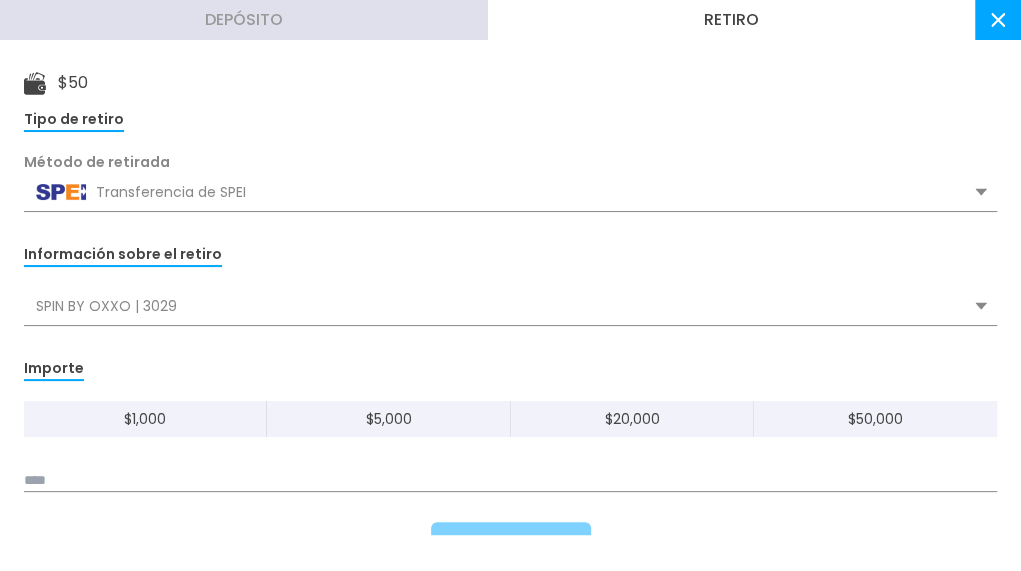 scroll, scrollTop: 99, scrollLeft: 0, axis: vertical 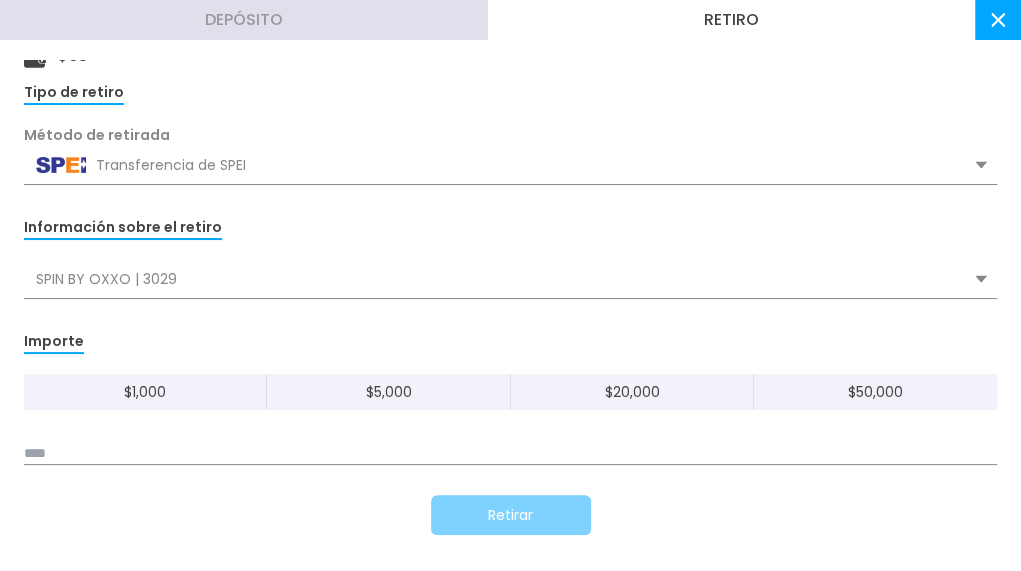 click on "$ 1,000 $ 5,000 $ 20,000 $ 50,000" at bounding box center (510, 419) 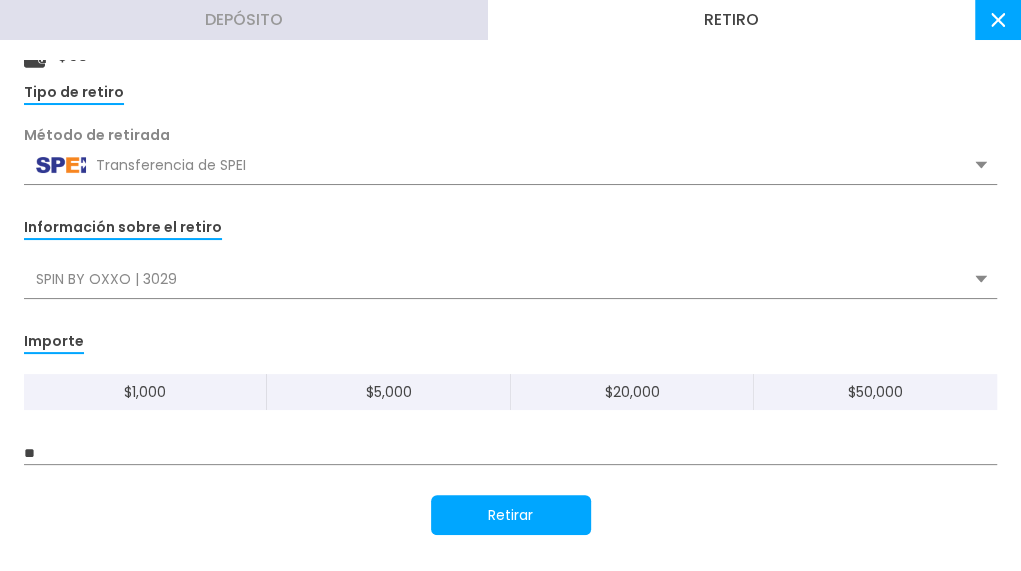 type on "**" 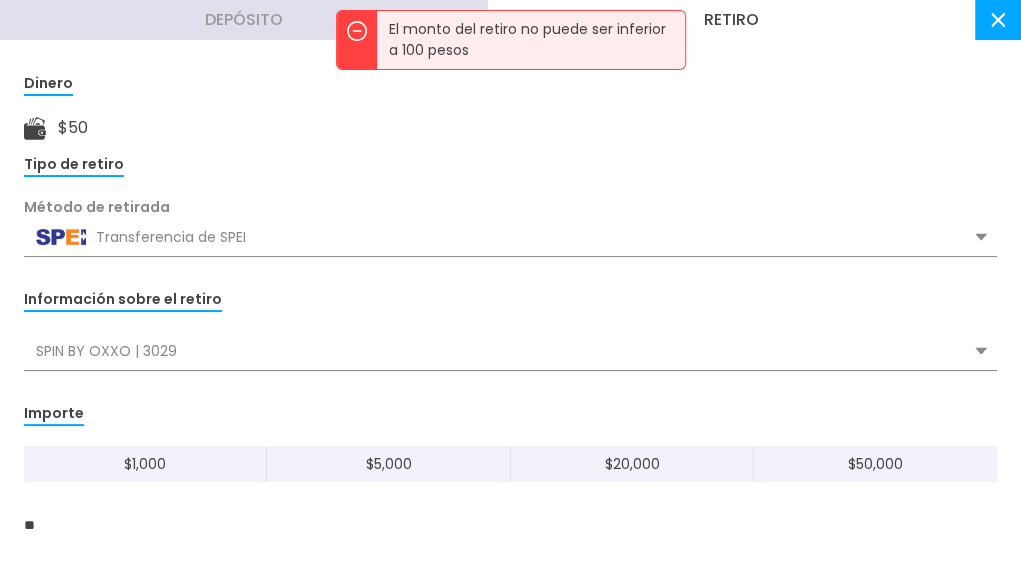 scroll, scrollTop: 0, scrollLeft: 0, axis: both 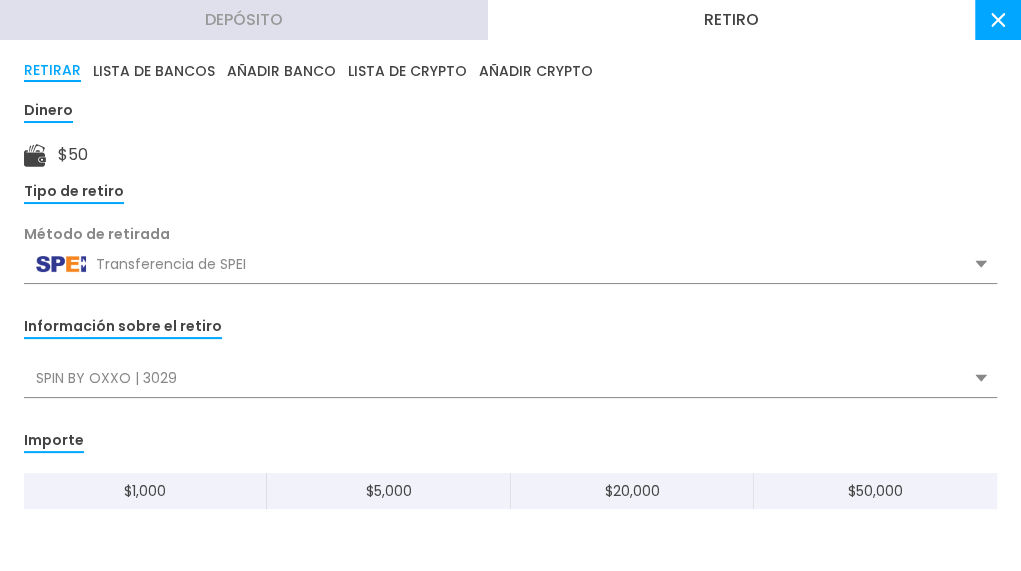 click at bounding box center [998, 20] 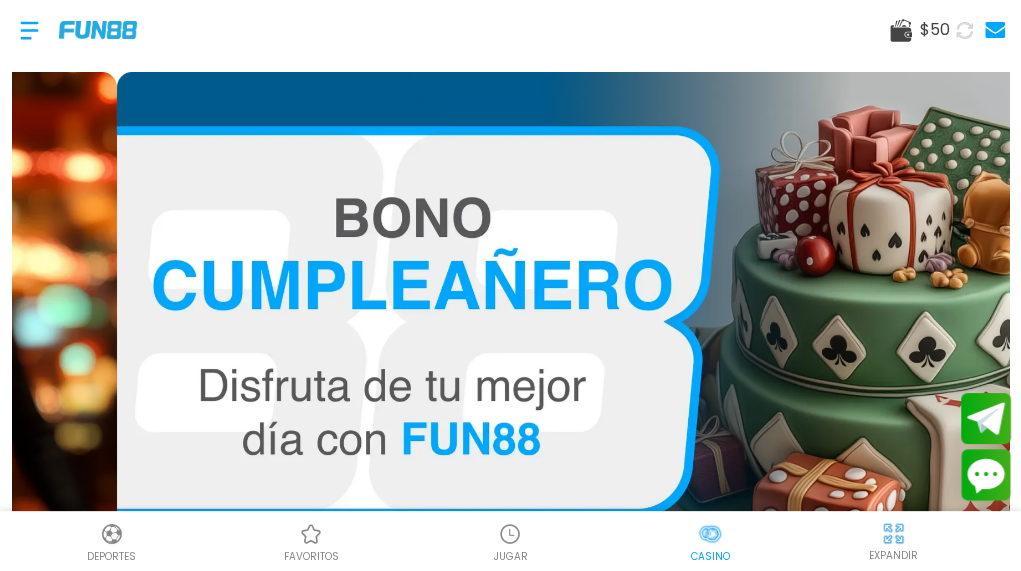 click at bounding box center (29, 30) 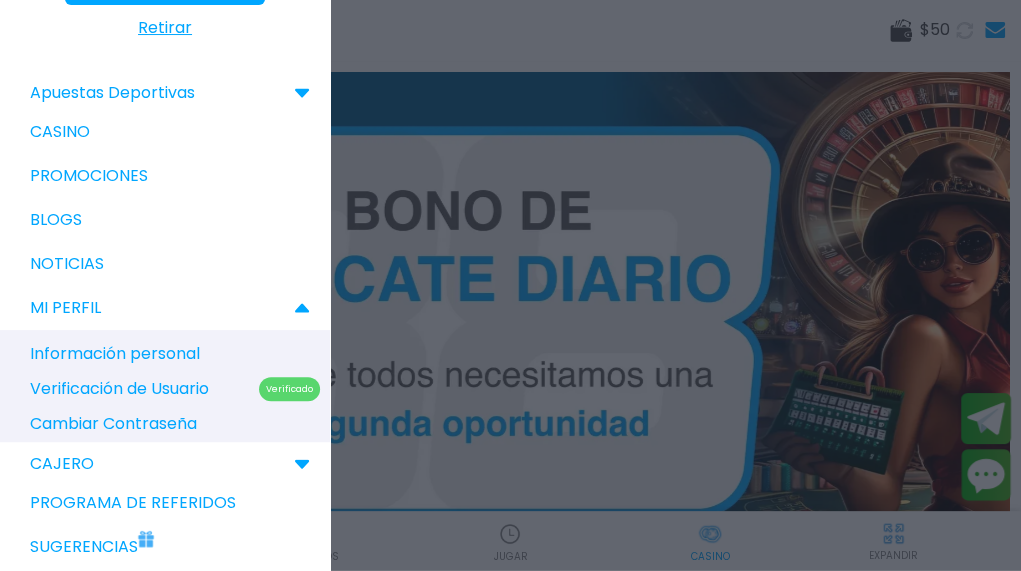 click on "Casino" at bounding box center [165, 132] 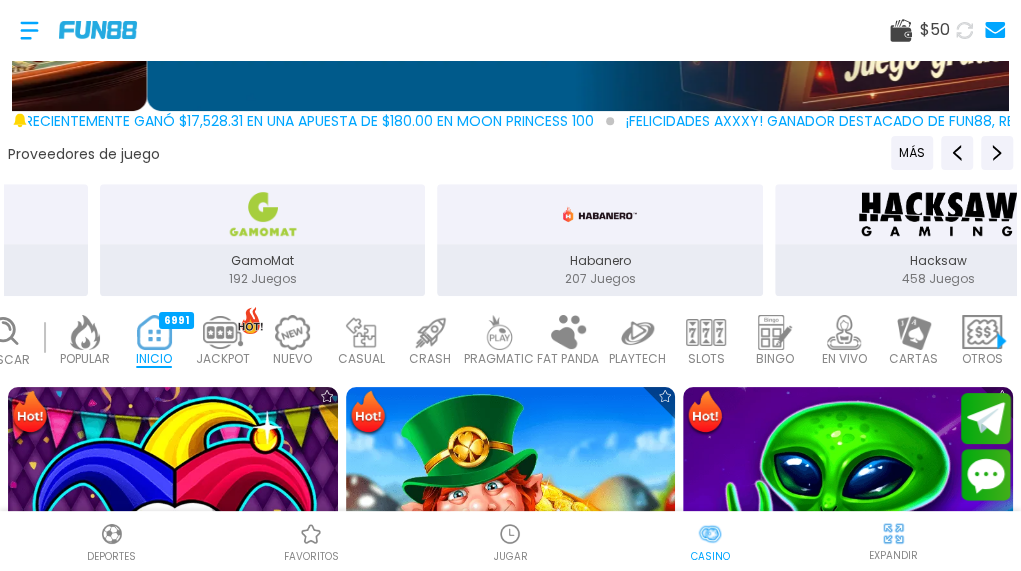 scroll, scrollTop: 499, scrollLeft: 0, axis: vertical 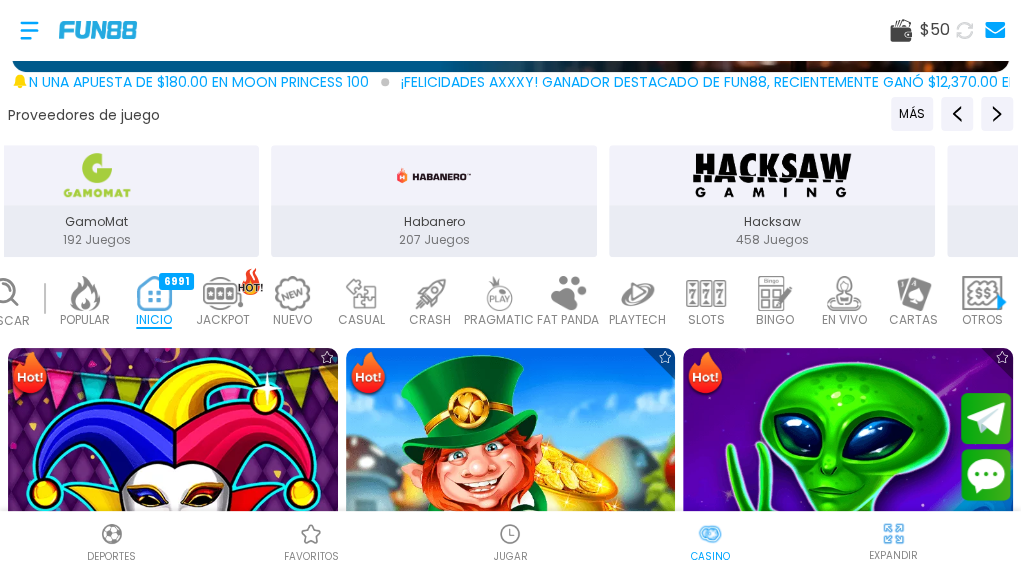 click on "PRAGMATIC" at bounding box center [499, 320] 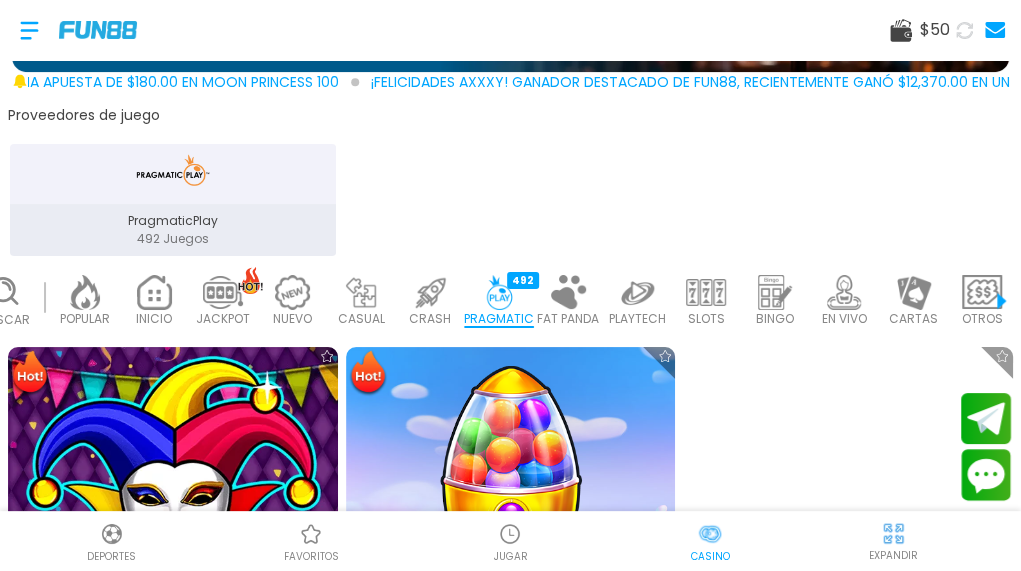 scroll, scrollTop: 0, scrollLeft: 46, axis: horizontal 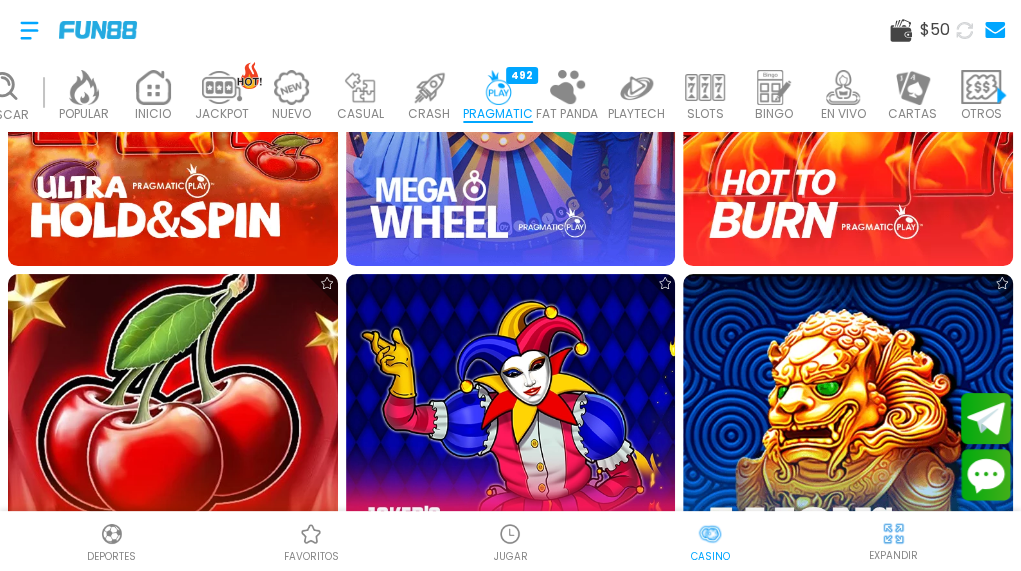 click on "OTROS [NUMBER]" at bounding box center [981, 95] 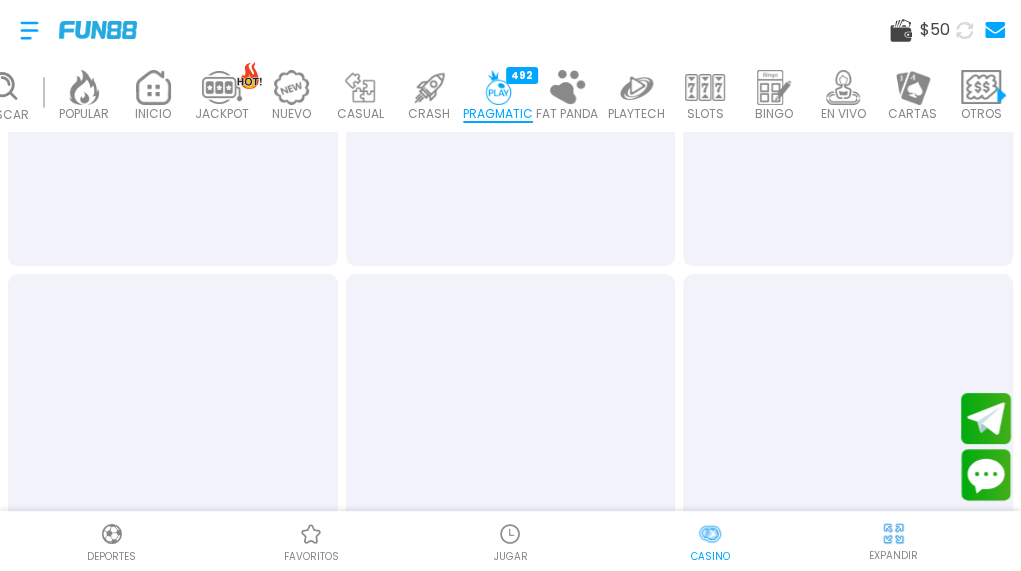 scroll, scrollTop: 5300, scrollLeft: 0, axis: vertical 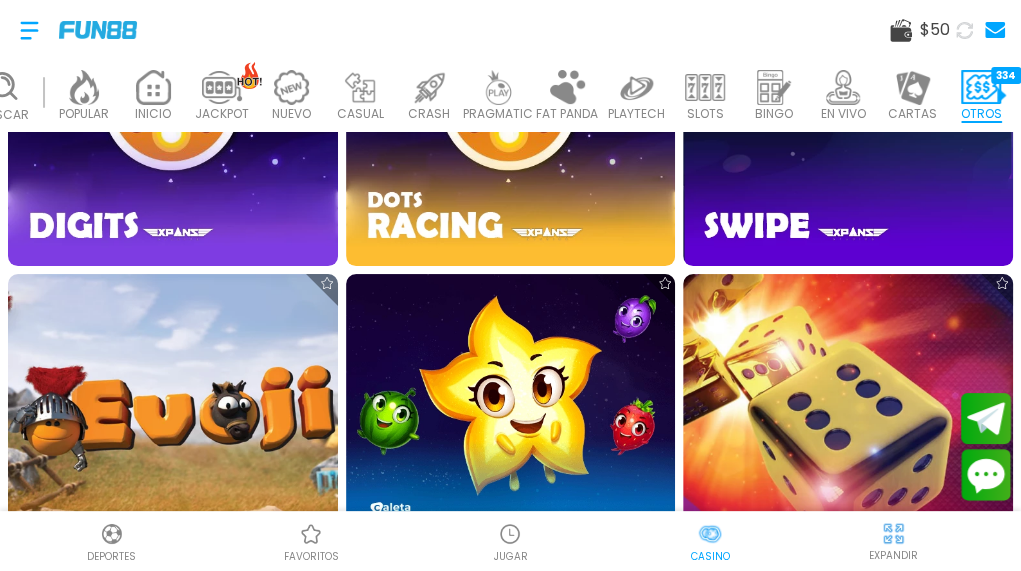 click on "CARTAS" at bounding box center [912, 113] 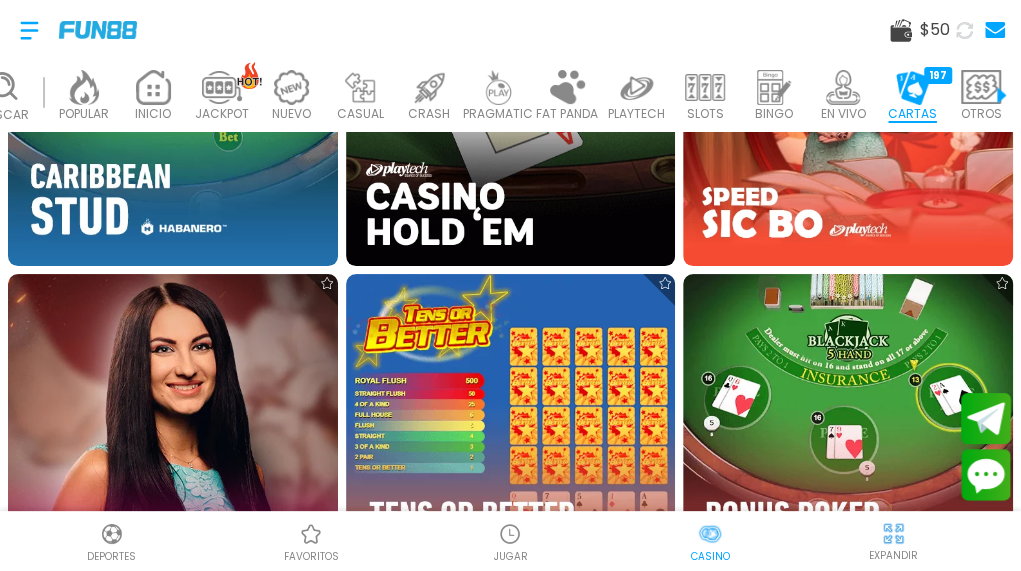 click on "SLOTS" at bounding box center (705, 113) 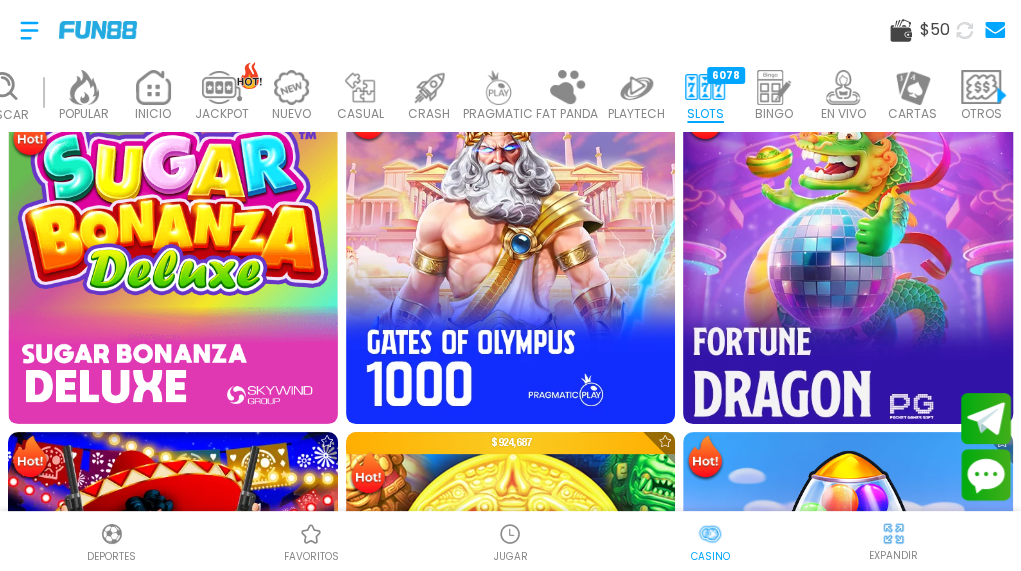 scroll, scrollTop: 1700, scrollLeft: 0, axis: vertical 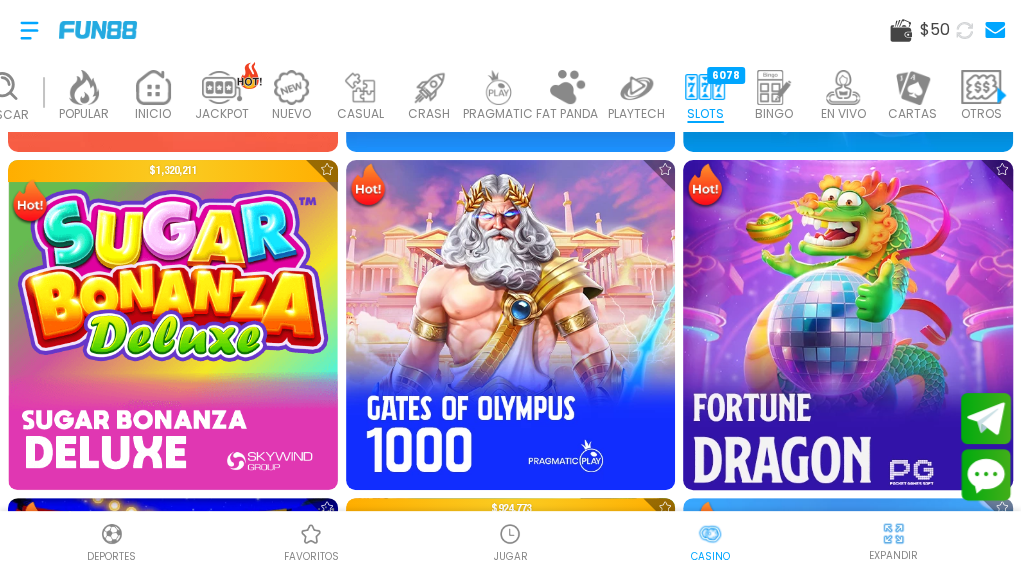 click at bounding box center [848, 324] 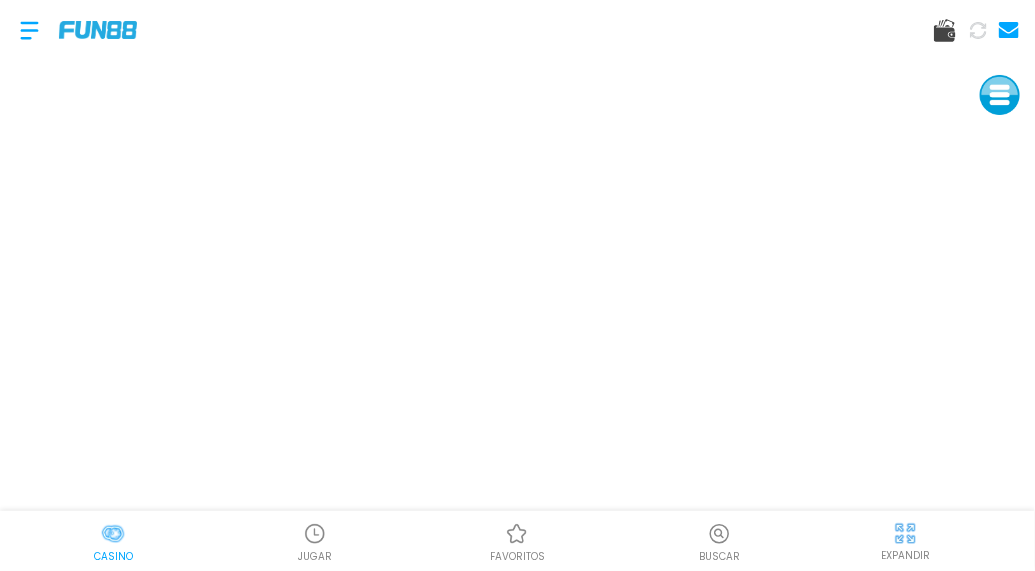 click at bounding box center (29, 30) 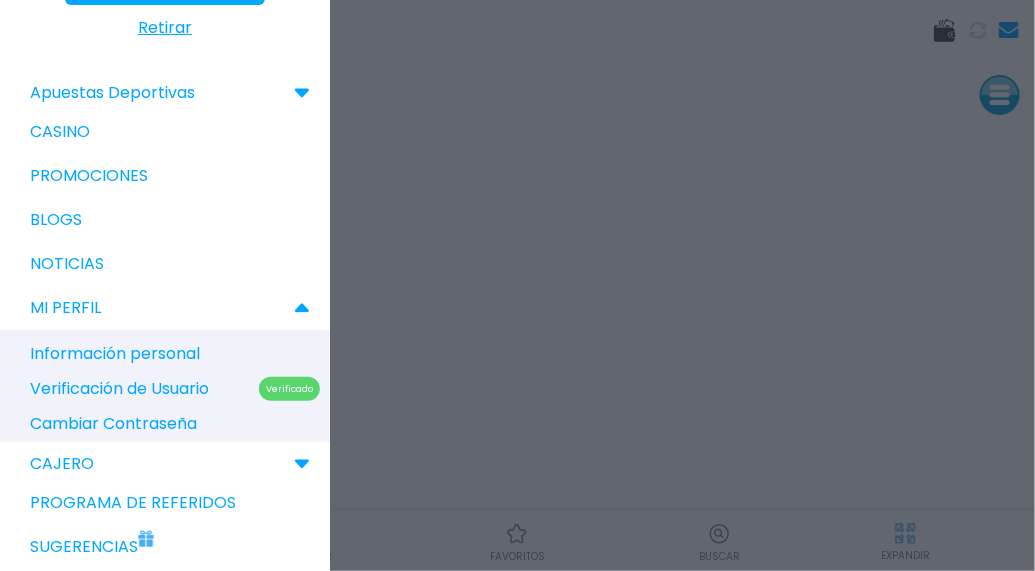 click on "Casino" at bounding box center (165, 132) 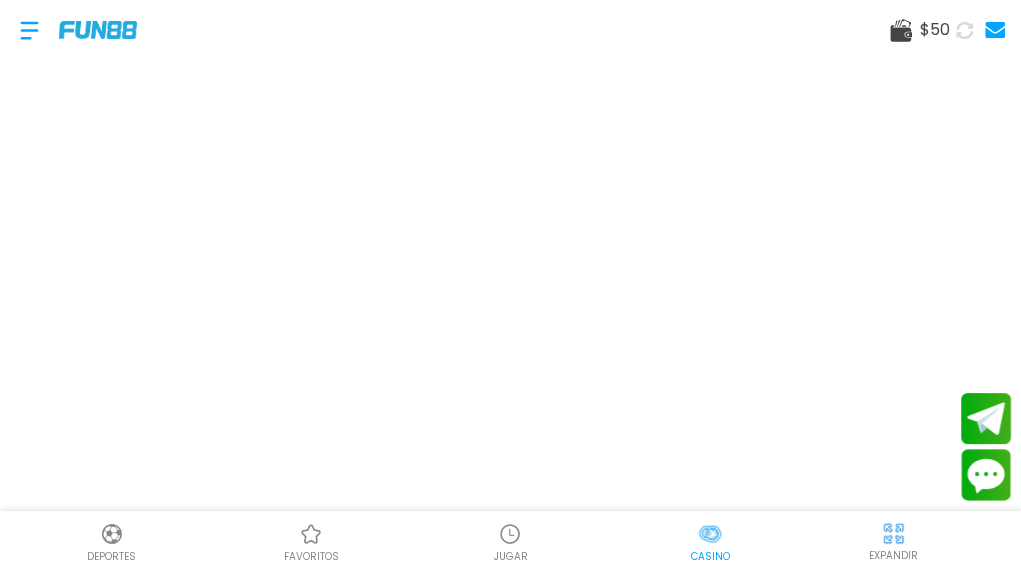 scroll, scrollTop: 0, scrollLeft: 46, axis: horizontal 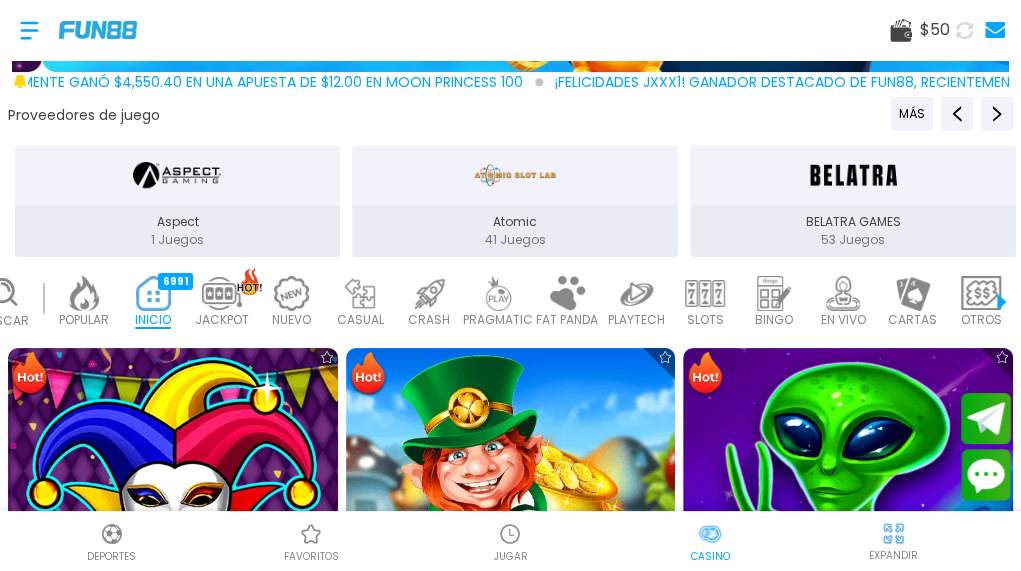 click at bounding box center [84, 293] 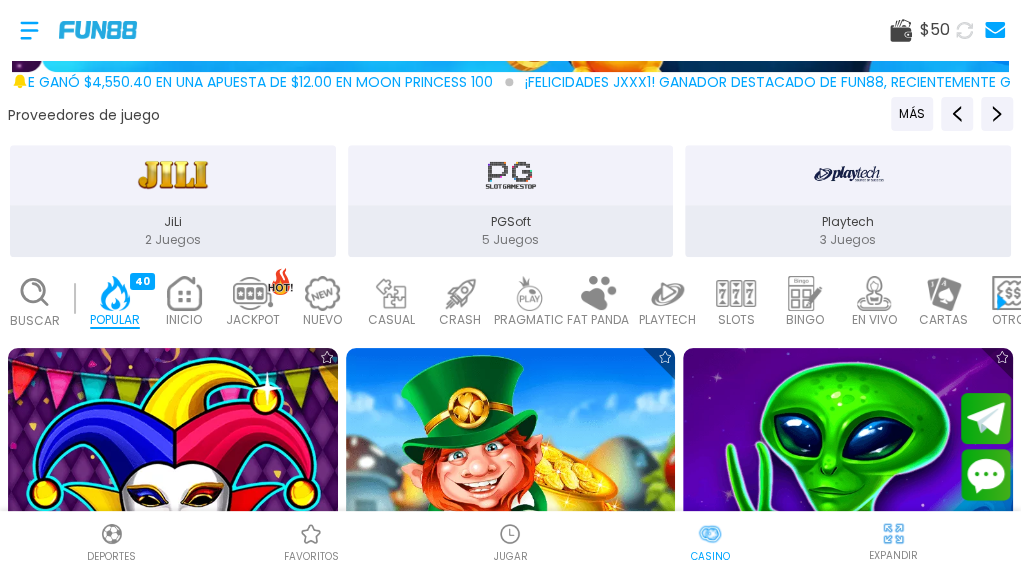 scroll, scrollTop: 0, scrollLeft: 0, axis: both 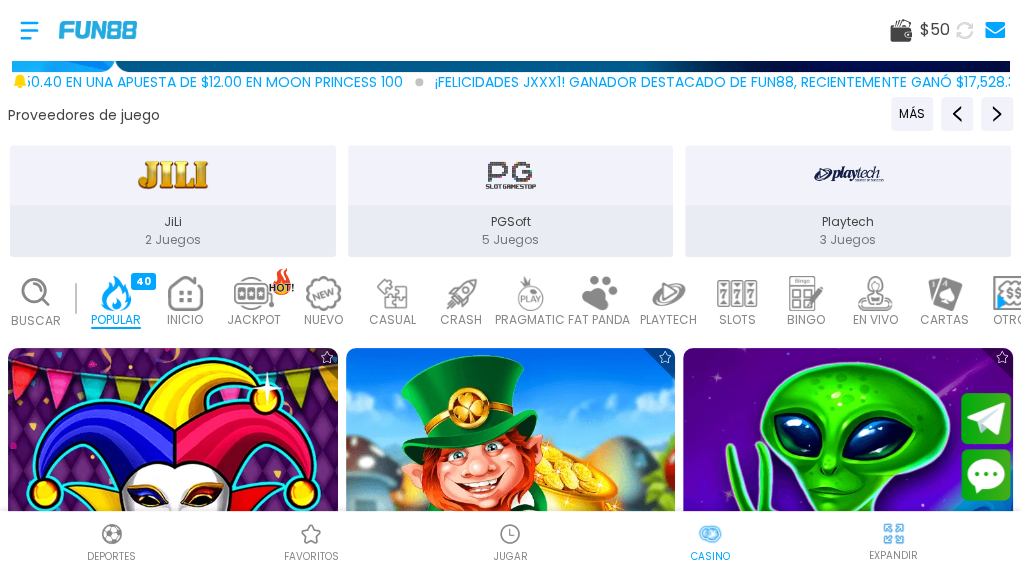 click 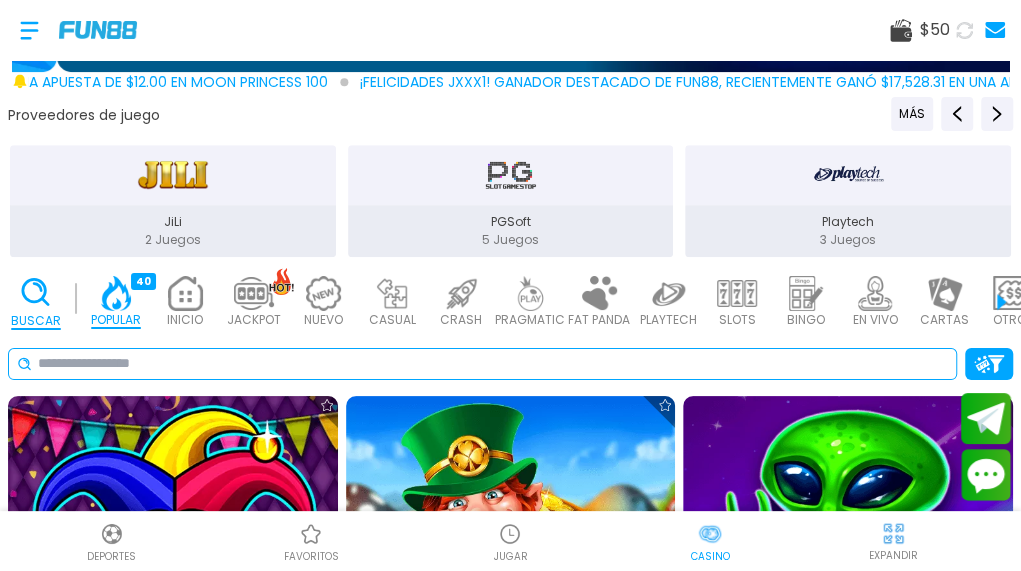 click at bounding box center (493, 363) 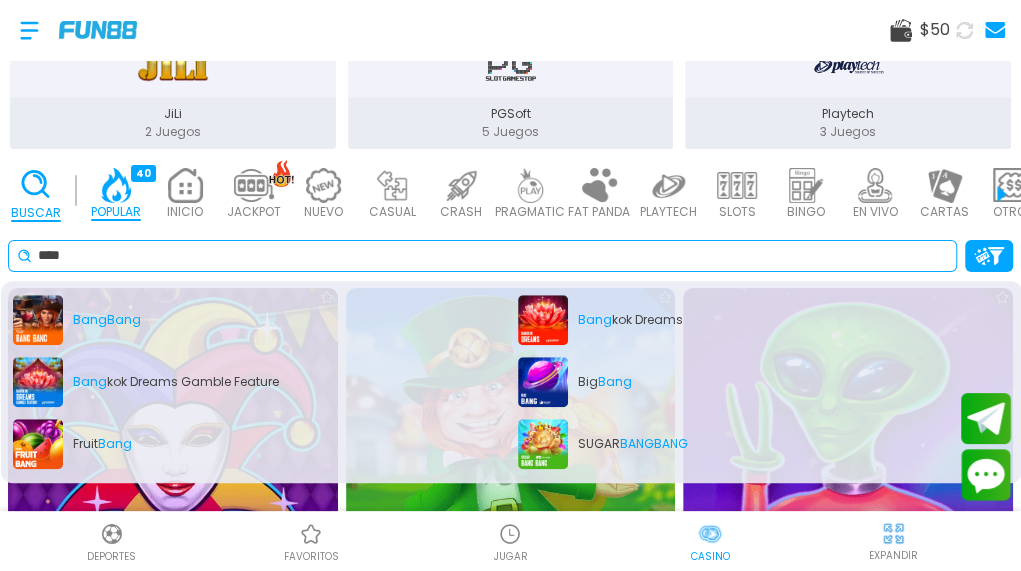 scroll, scrollTop: 600, scrollLeft: 0, axis: vertical 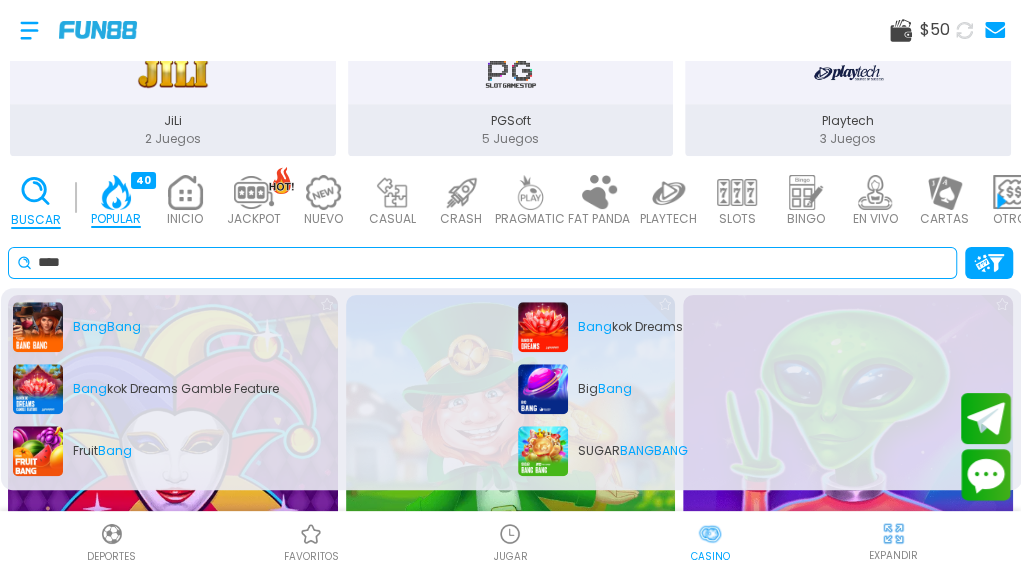 click on "****" at bounding box center (493, 262) 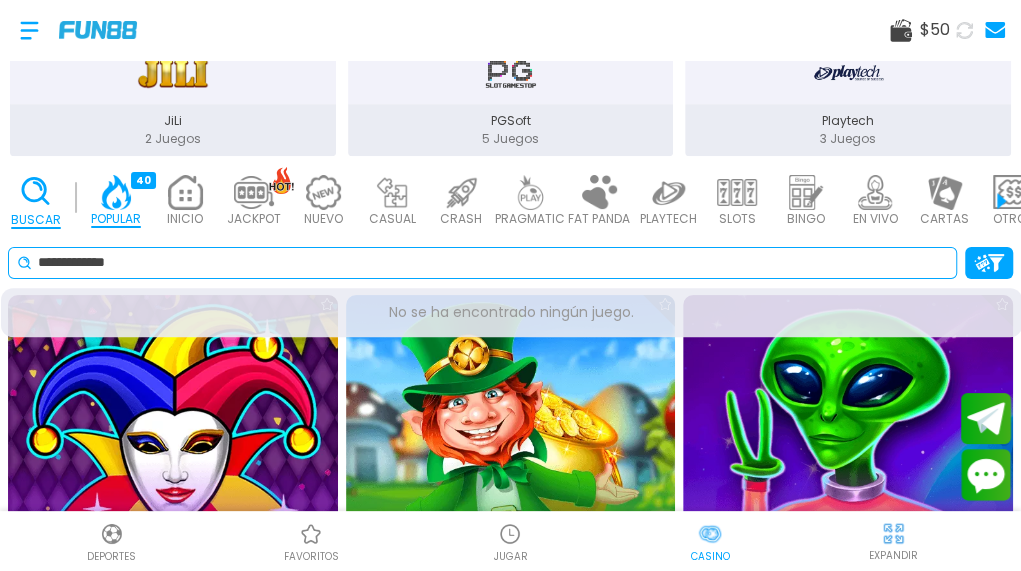 click on "**********" at bounding box center [493, 262] 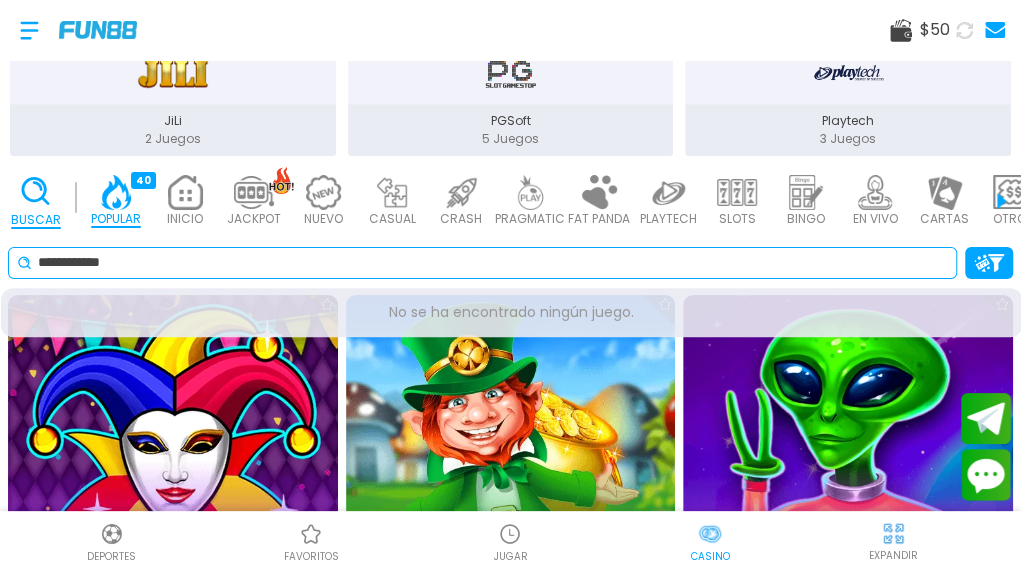 click on "**********" at bounding box center (493, 262) 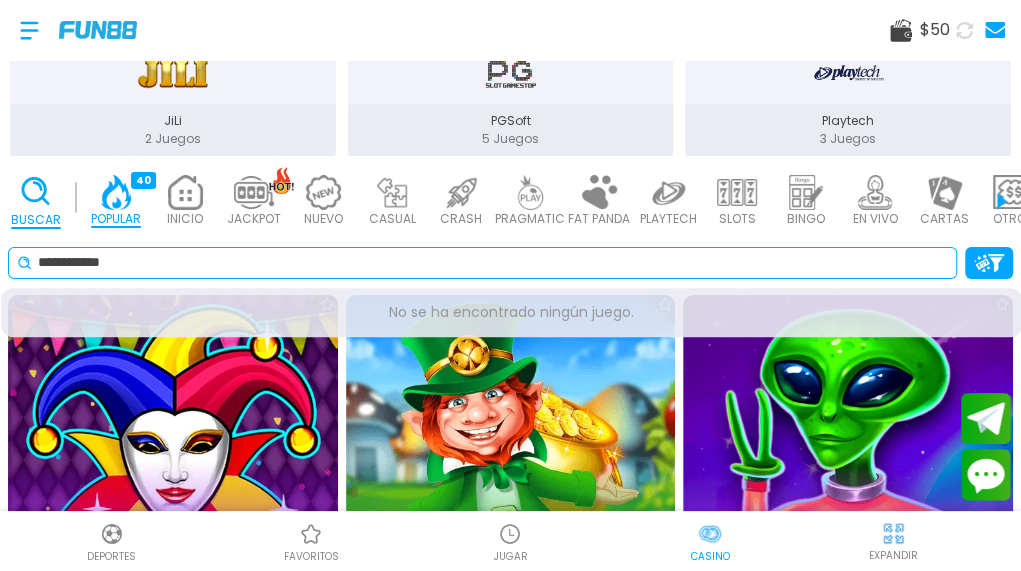 click on "**********" at bounding box center (493, 262) 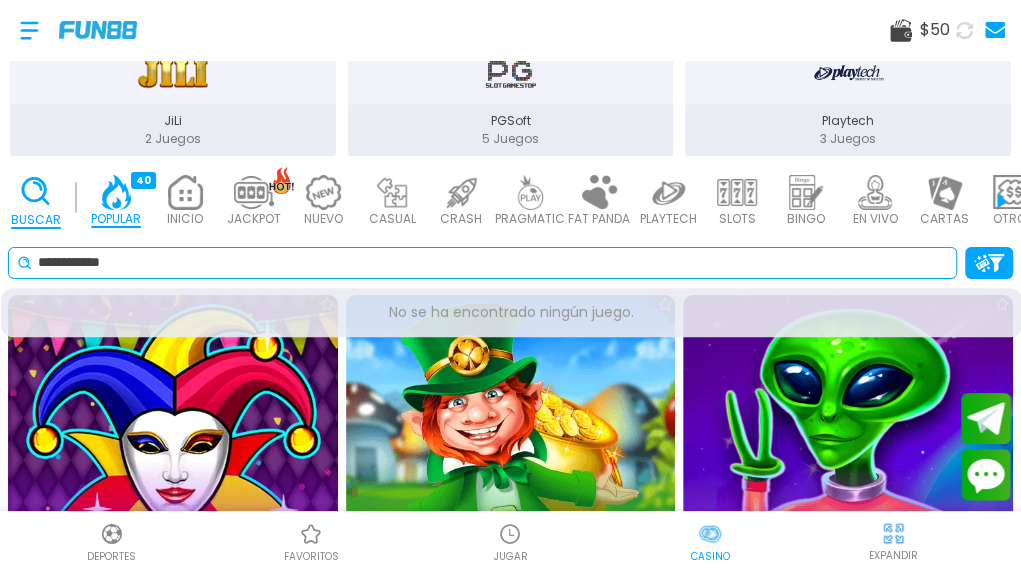 type on "**********" 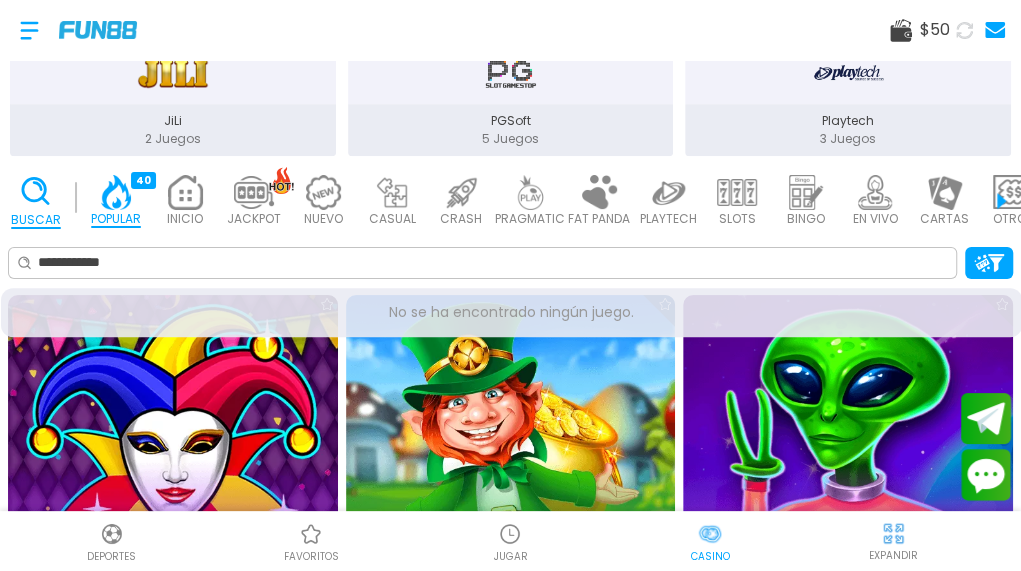 click on "PRAGMATIC" at bounding box center (530, 219) 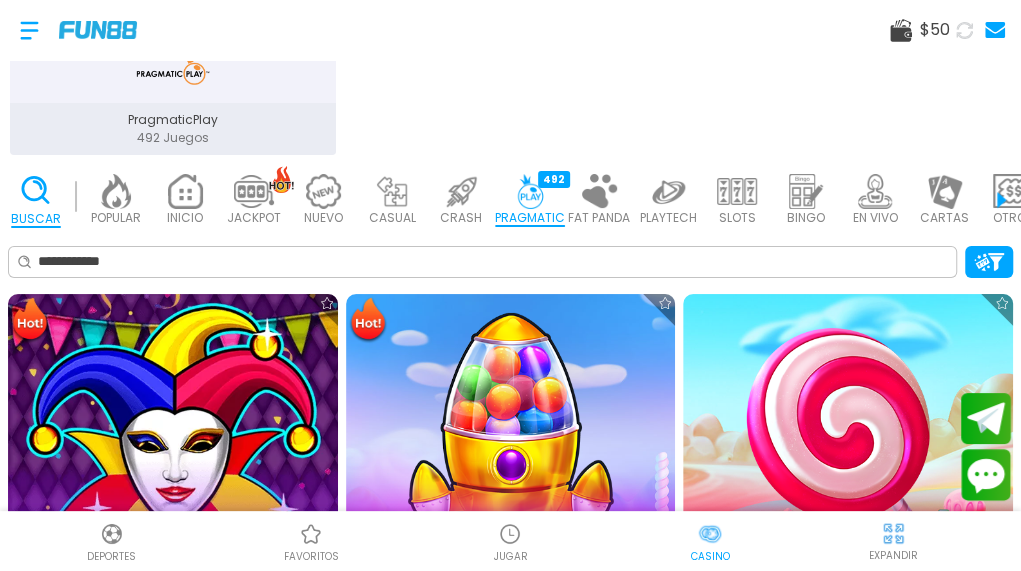 scroll, scrollTop: 599, scrollLeft: 0, axis: vertical 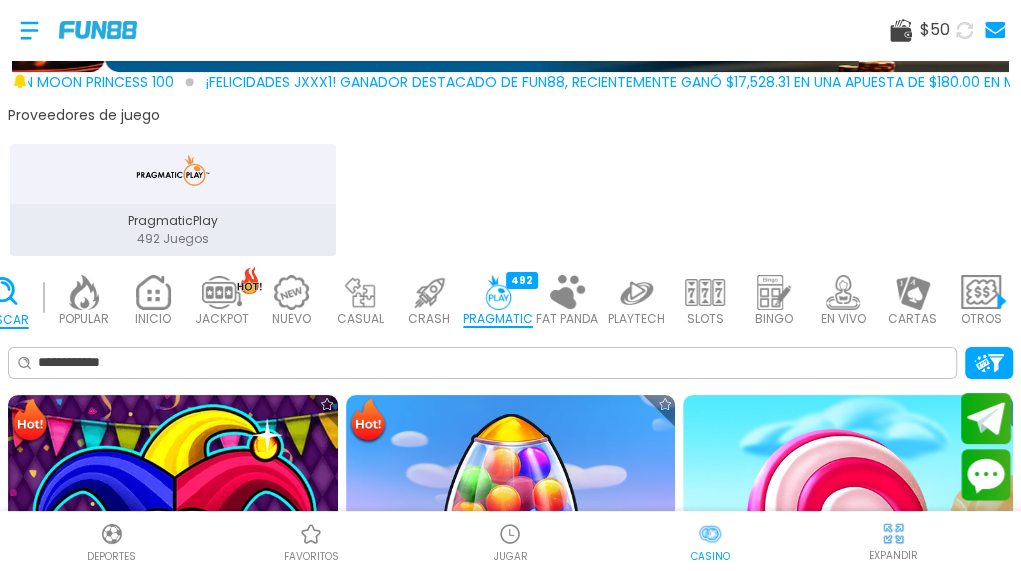 click at bounding box center (989, 363) 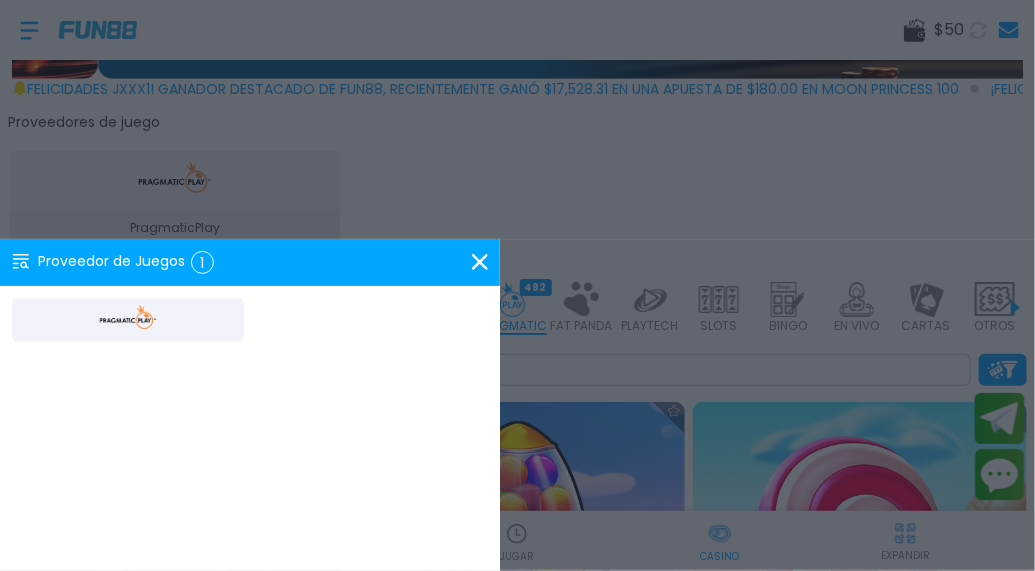 click 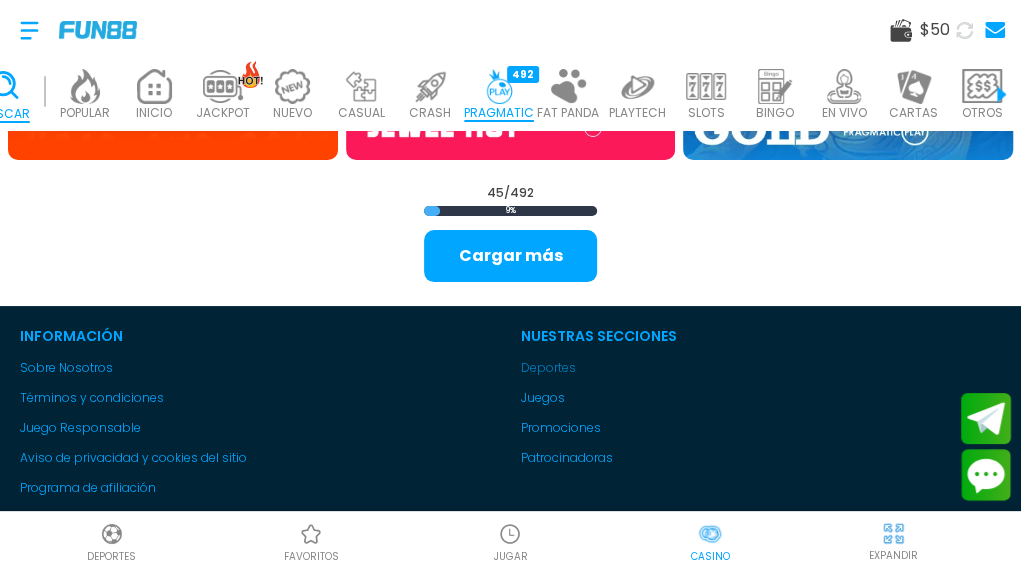scroll, scrollTop: 5799, scrollLeft: 0, axis: vertical 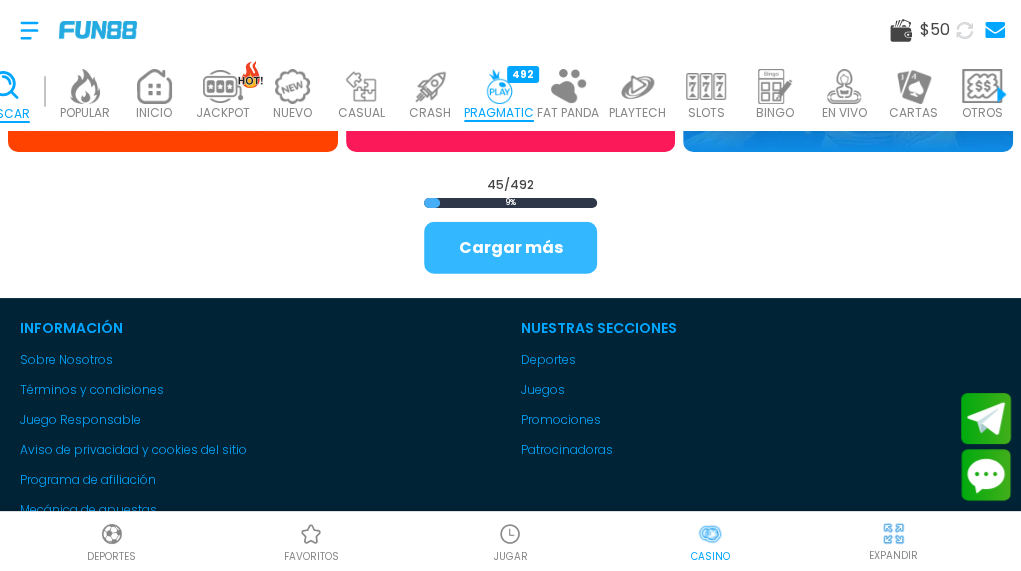 click on "Cargar más" at bounding box center (510, 248) 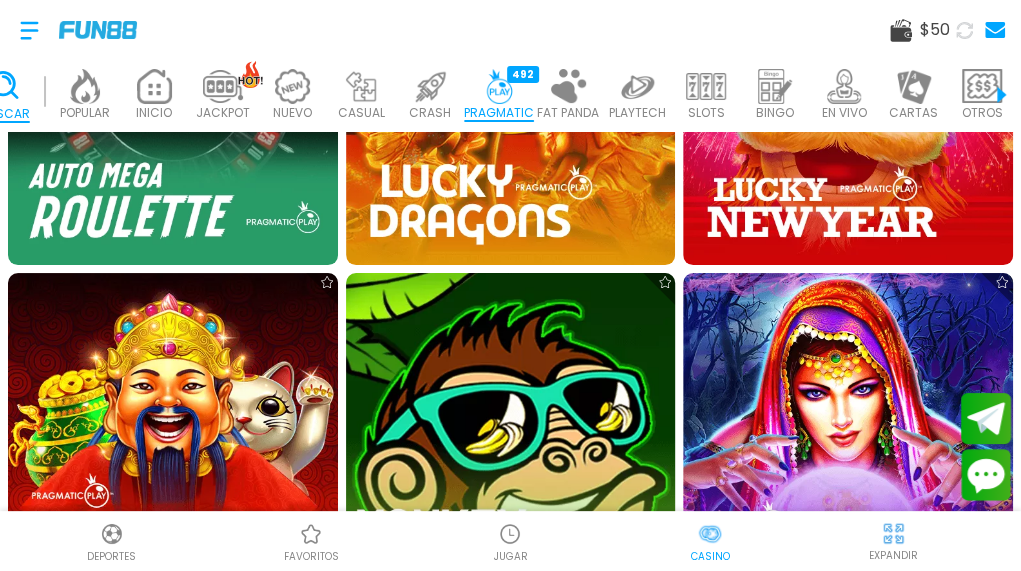 scroll, scrollTop: 10499, scrollLeft: 0, axis: vertical 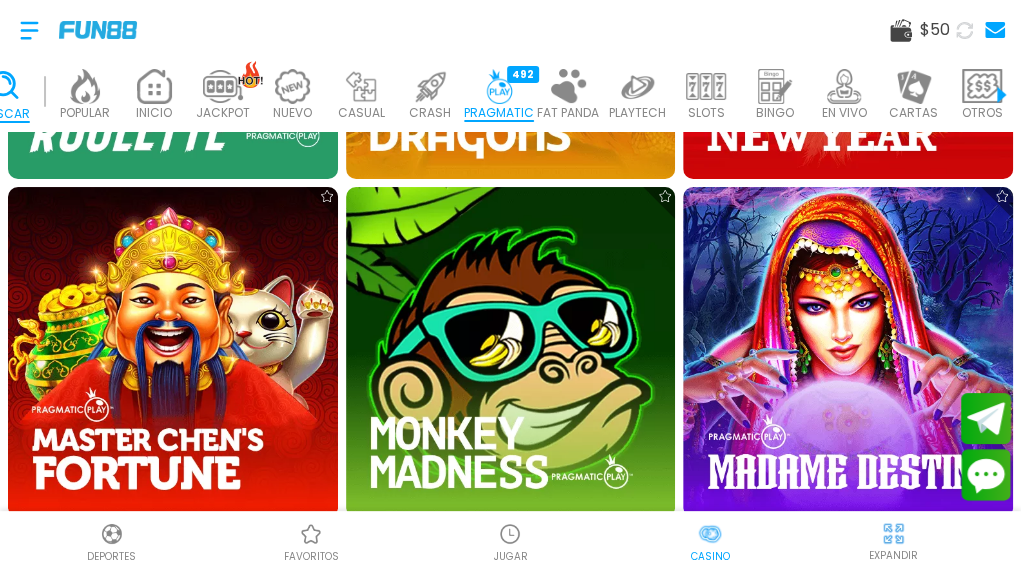 click on "Cargar más" at bounding box center [510, 613] 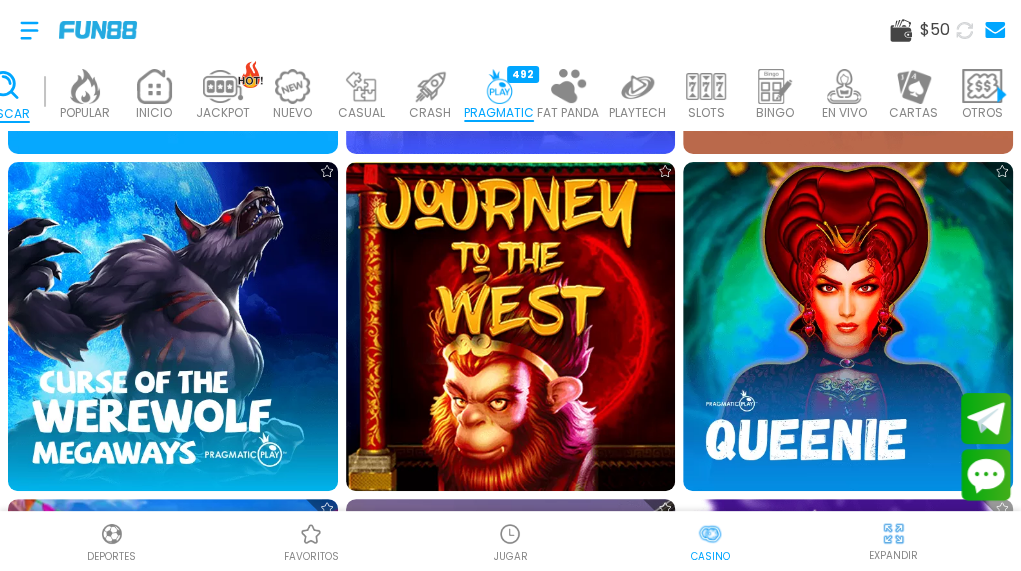 scroll, scrollTop: 13199, scrollLeft: 0, axis: vertical 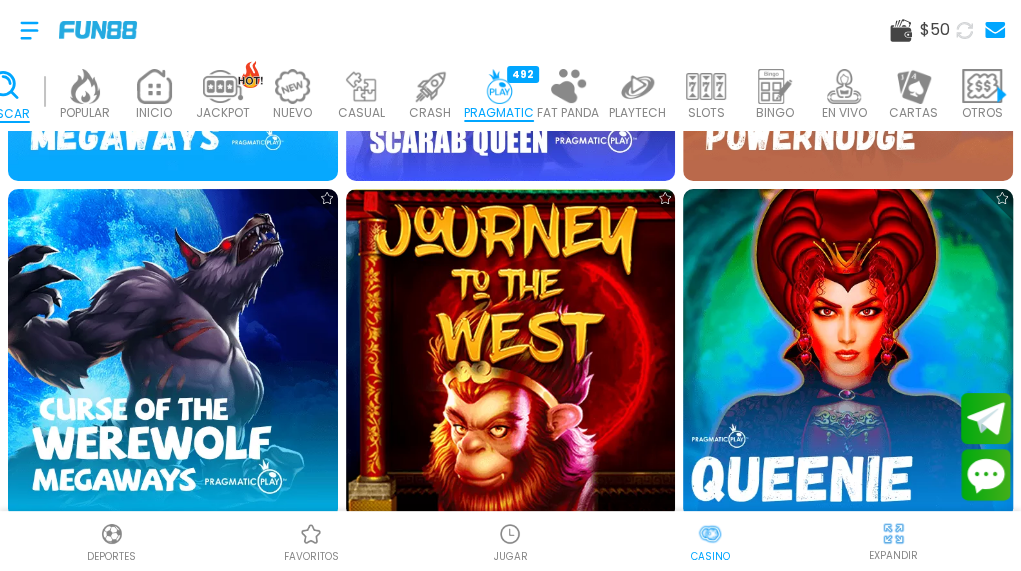 click at bounding box center (848, 353) 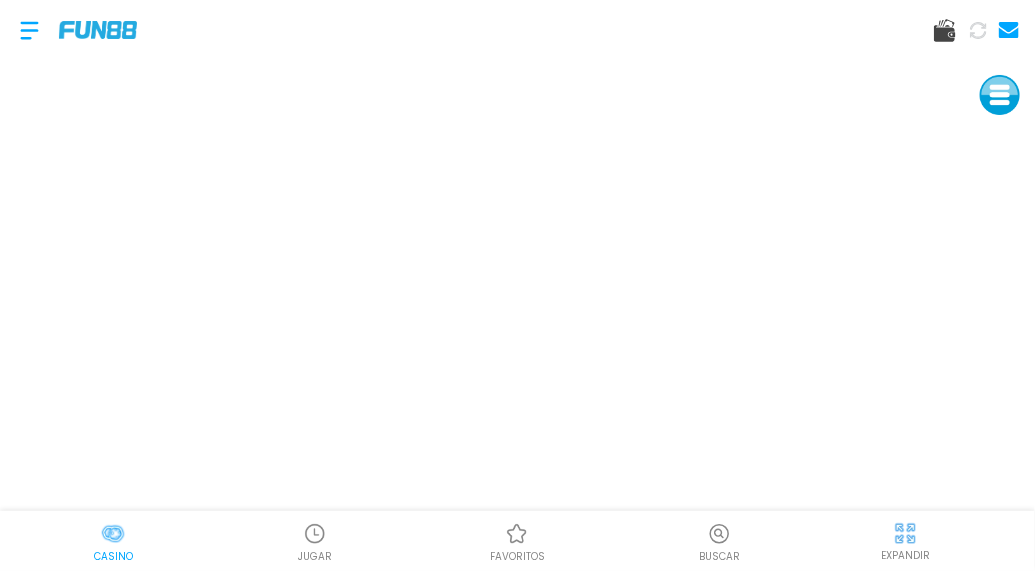 click at bounding box center (113, 534) 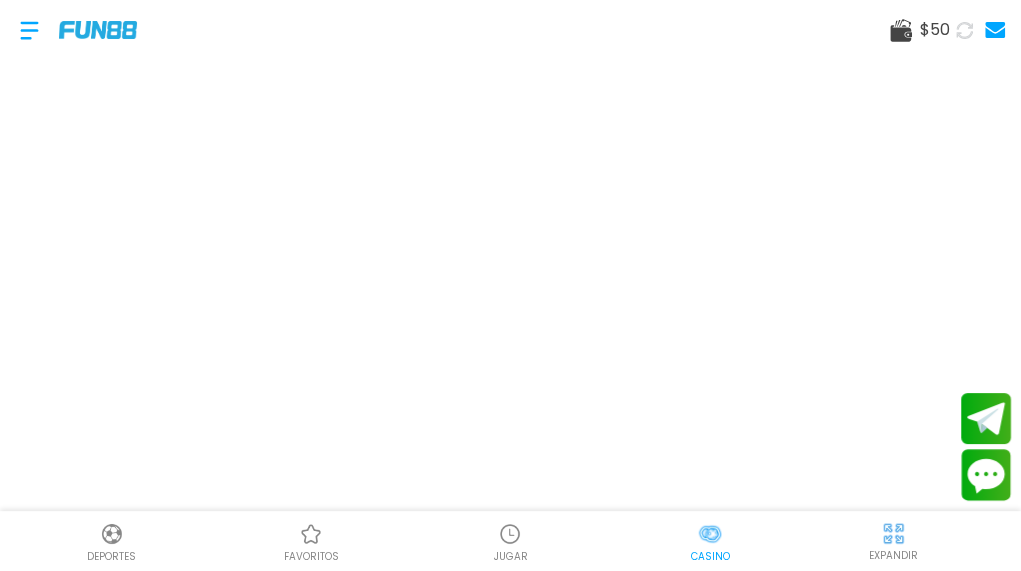 scroll, scrollTop: 0, scrollLeft: 46, axis: horizontal 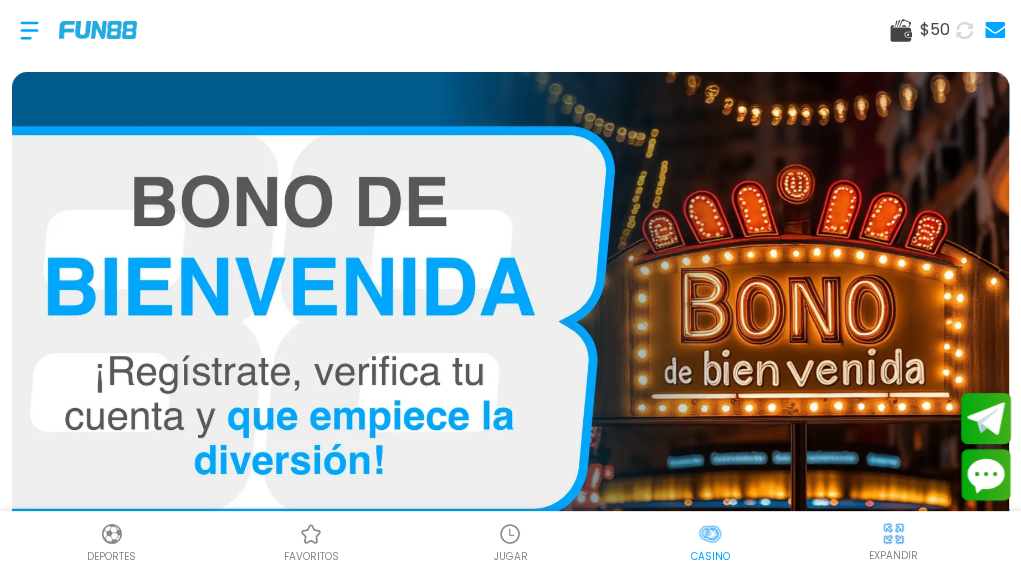 click 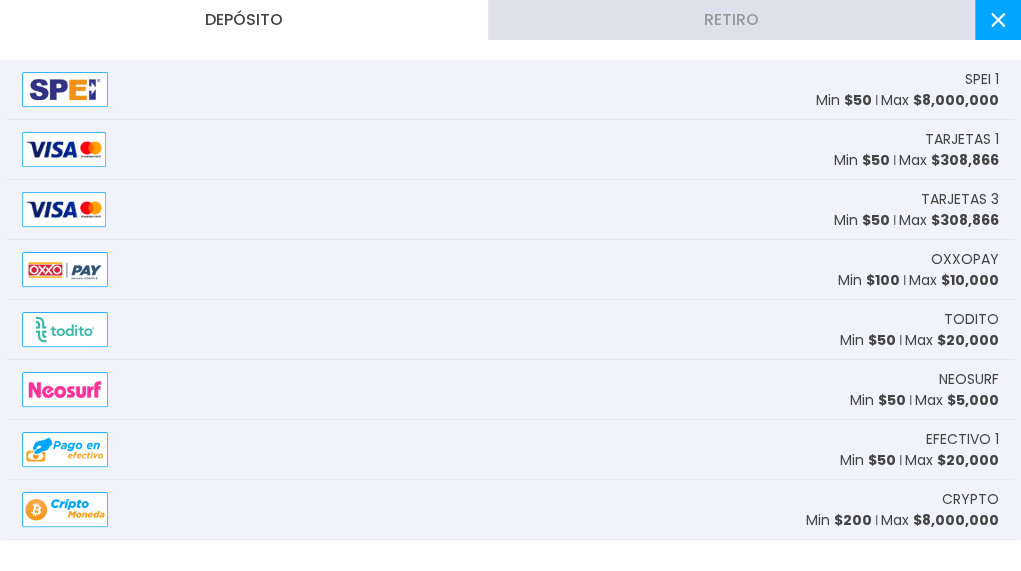 click at bounding box center (998, 20) 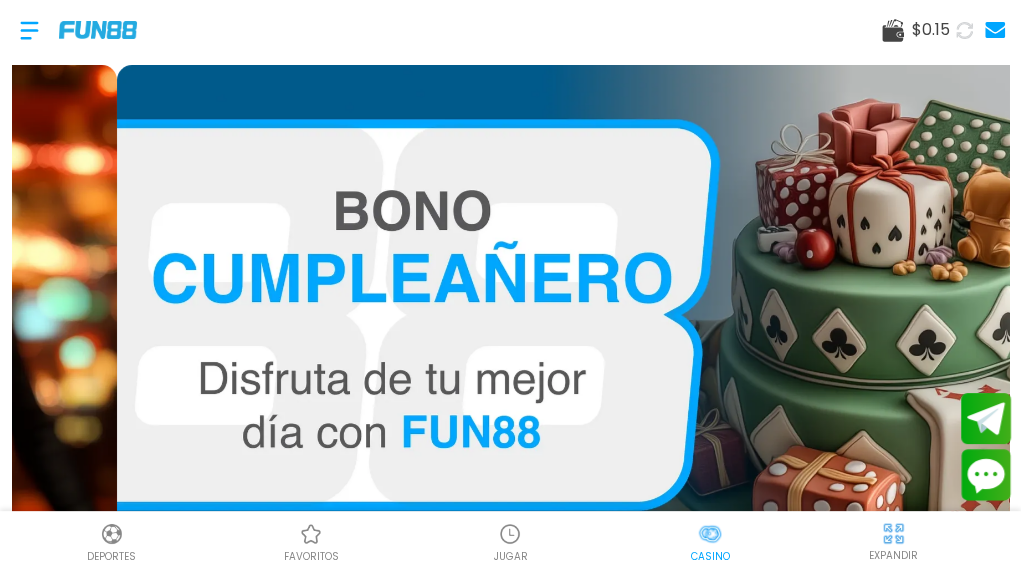 scroll, scrollTop: 60, scrollLeft: 0, axis: vertical 